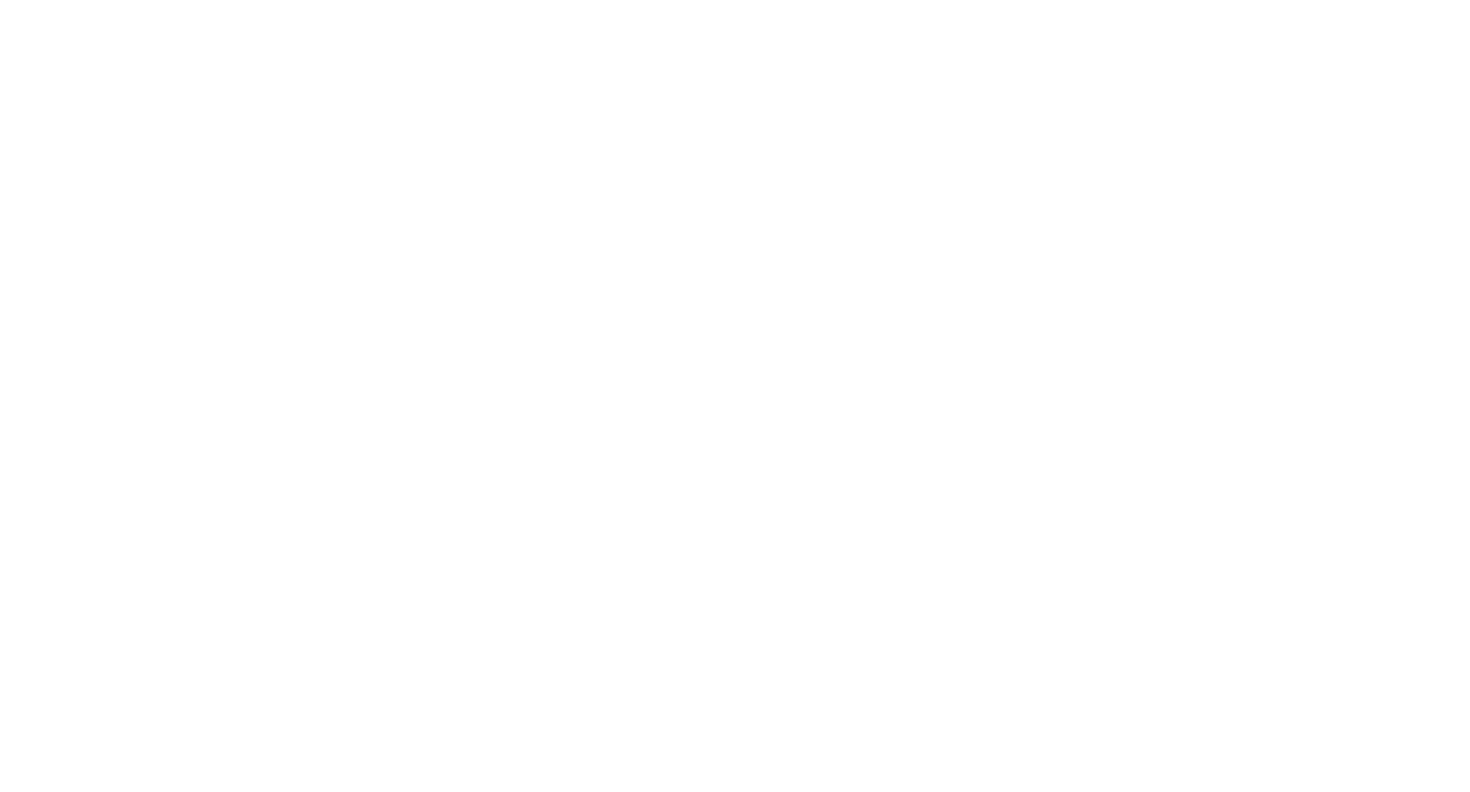 scroll, scrollTop: 0, scrollLeft: 0, axis: both 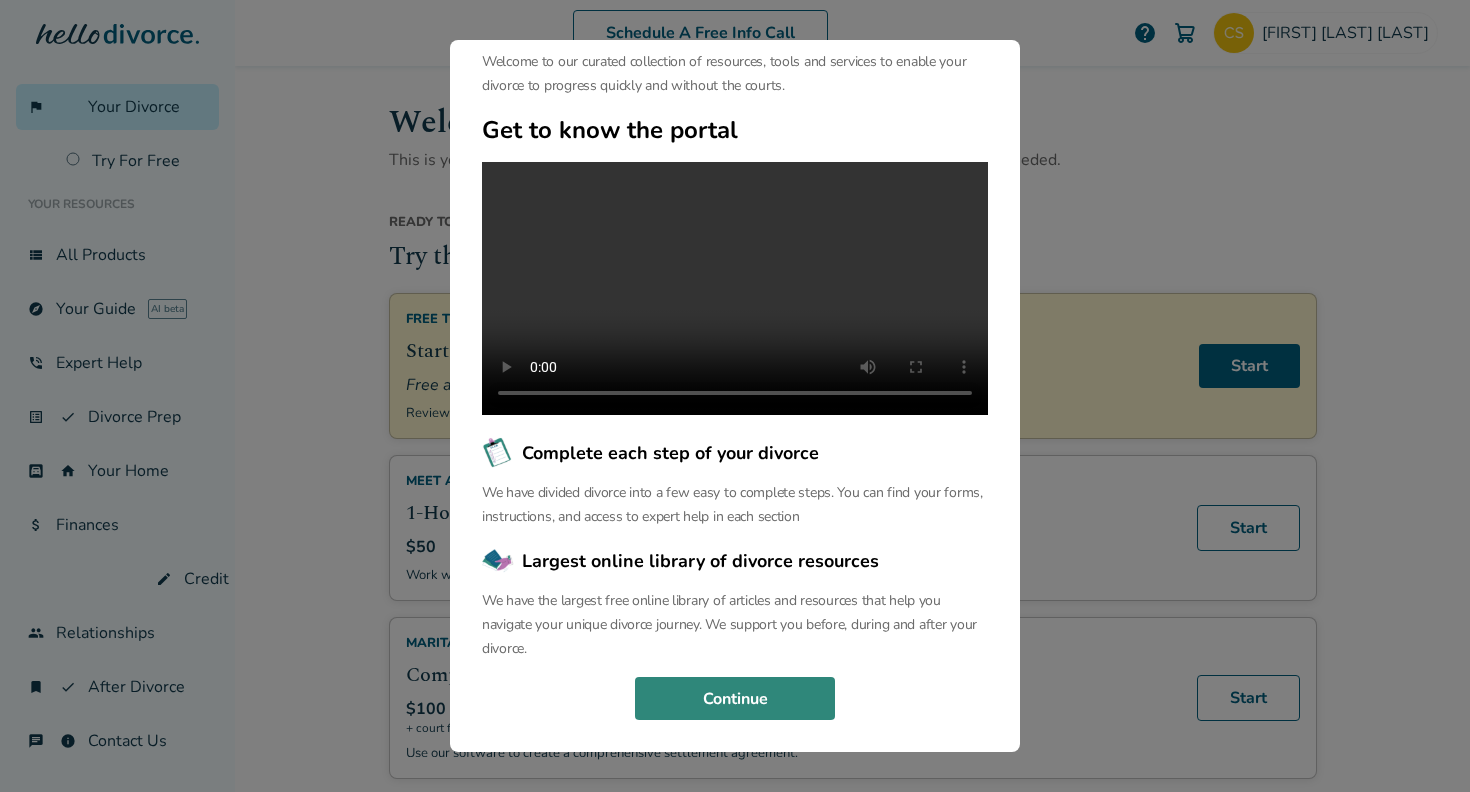 click on "Continue" at bounding box center (735, 699) 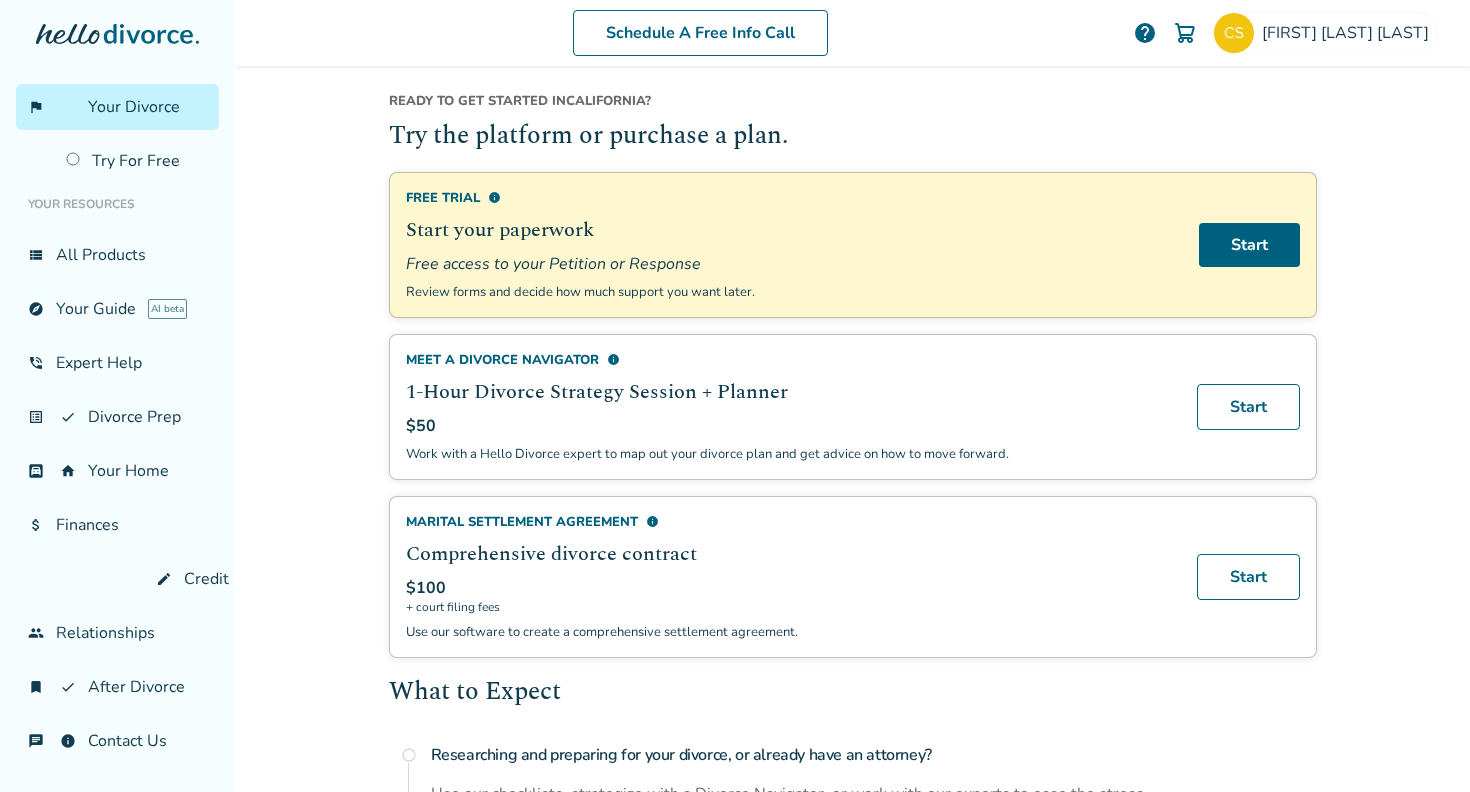 scroll, scrollTop: 0, scrollLeft: 0, axis: both 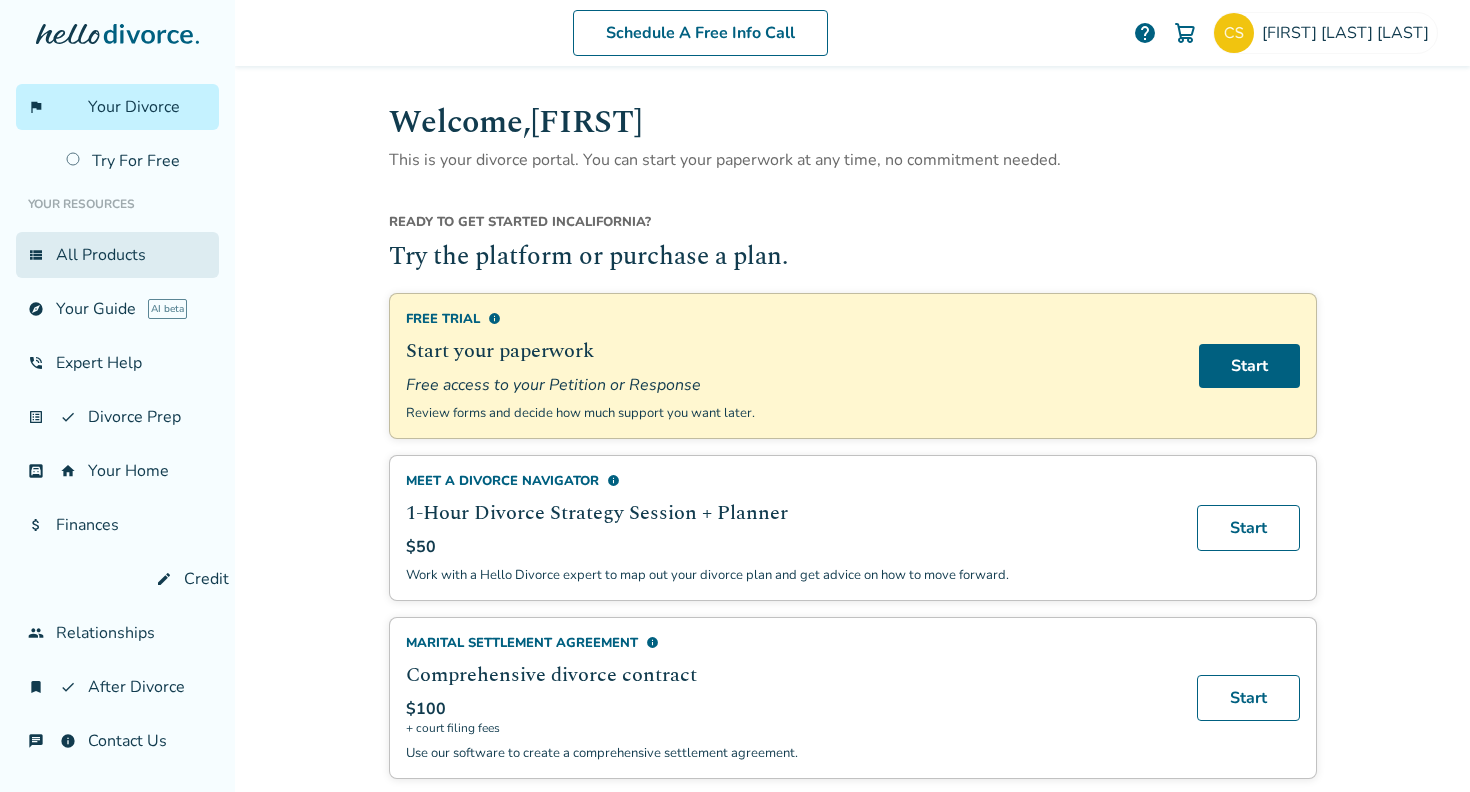 click on "view_list All Products" at bounding box center (117, 255) 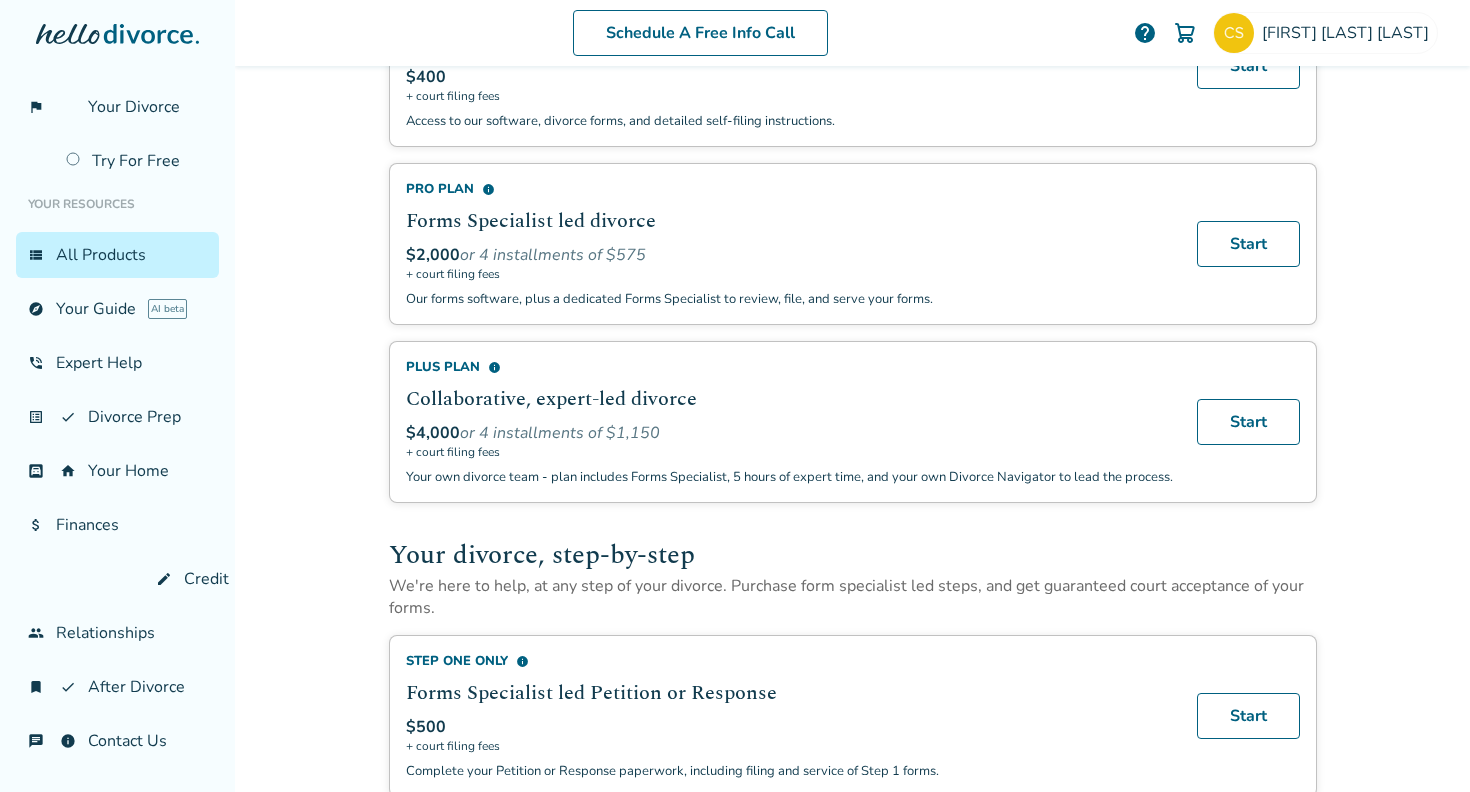 scroll, scrollTop: 0, scrollLeft: 0, axis: both 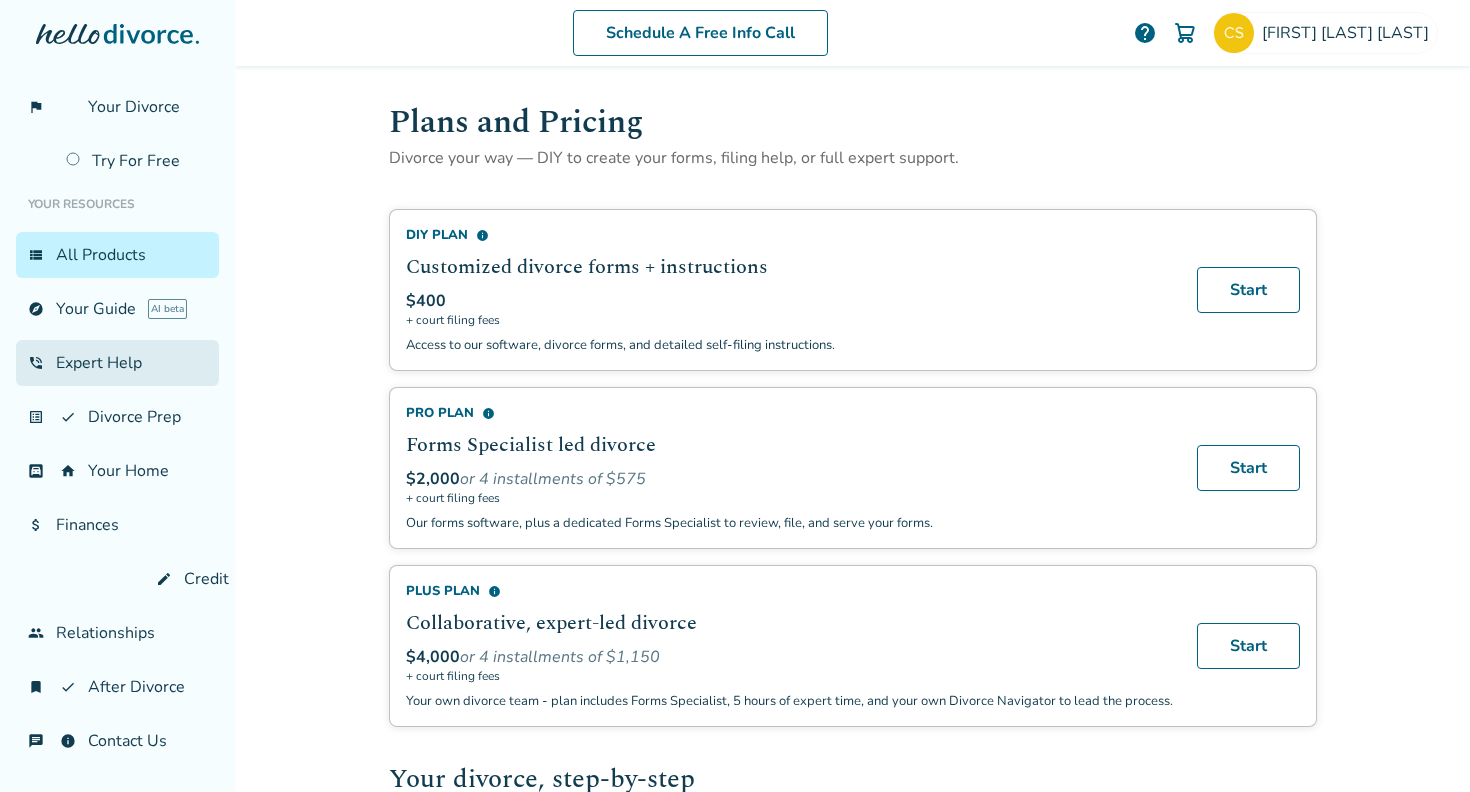 click on "phone_in_talk Expert Help" at bounding box center (117, 363) 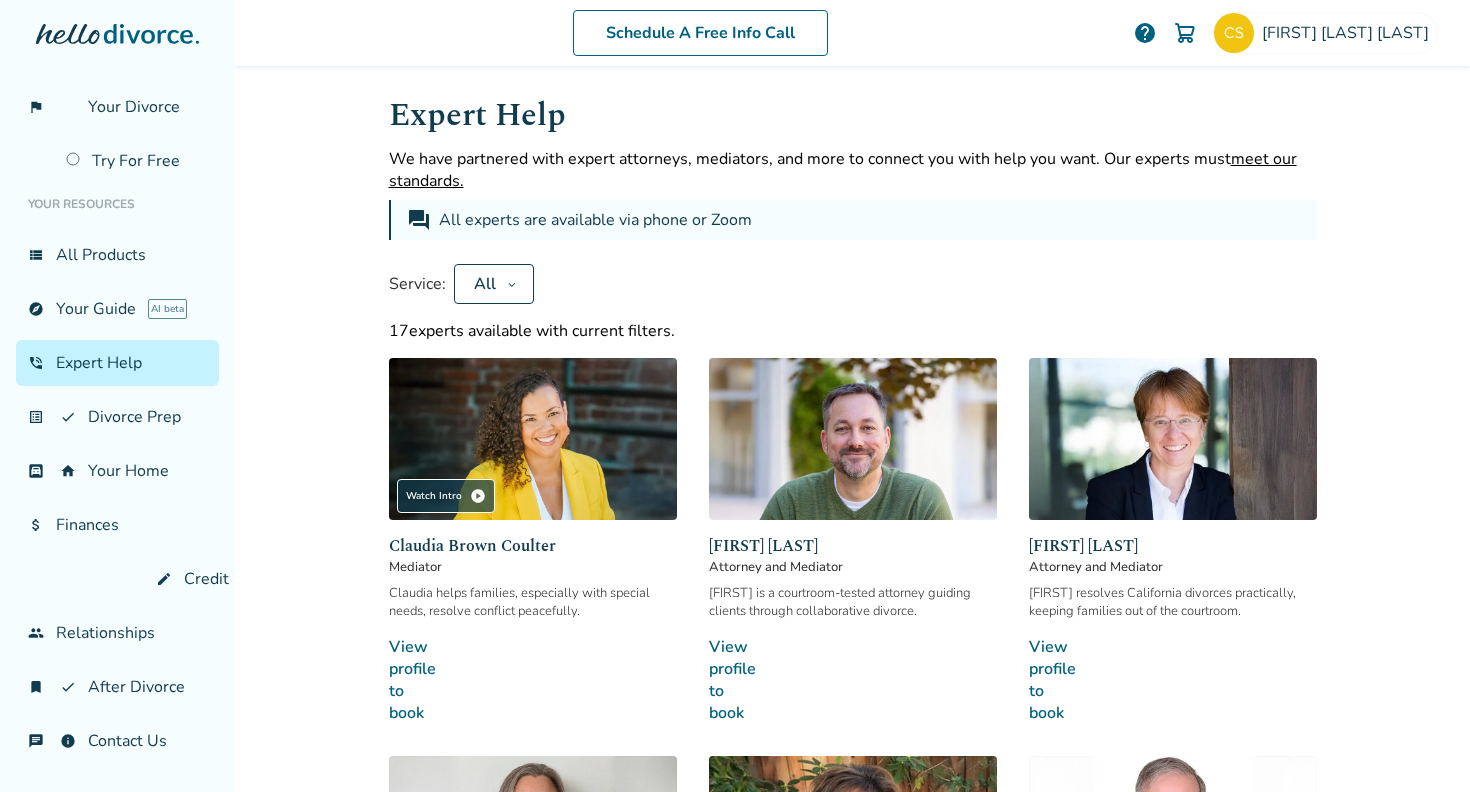 scroll, scrollTop: 8, scrollLeft: 0, axis: vertical 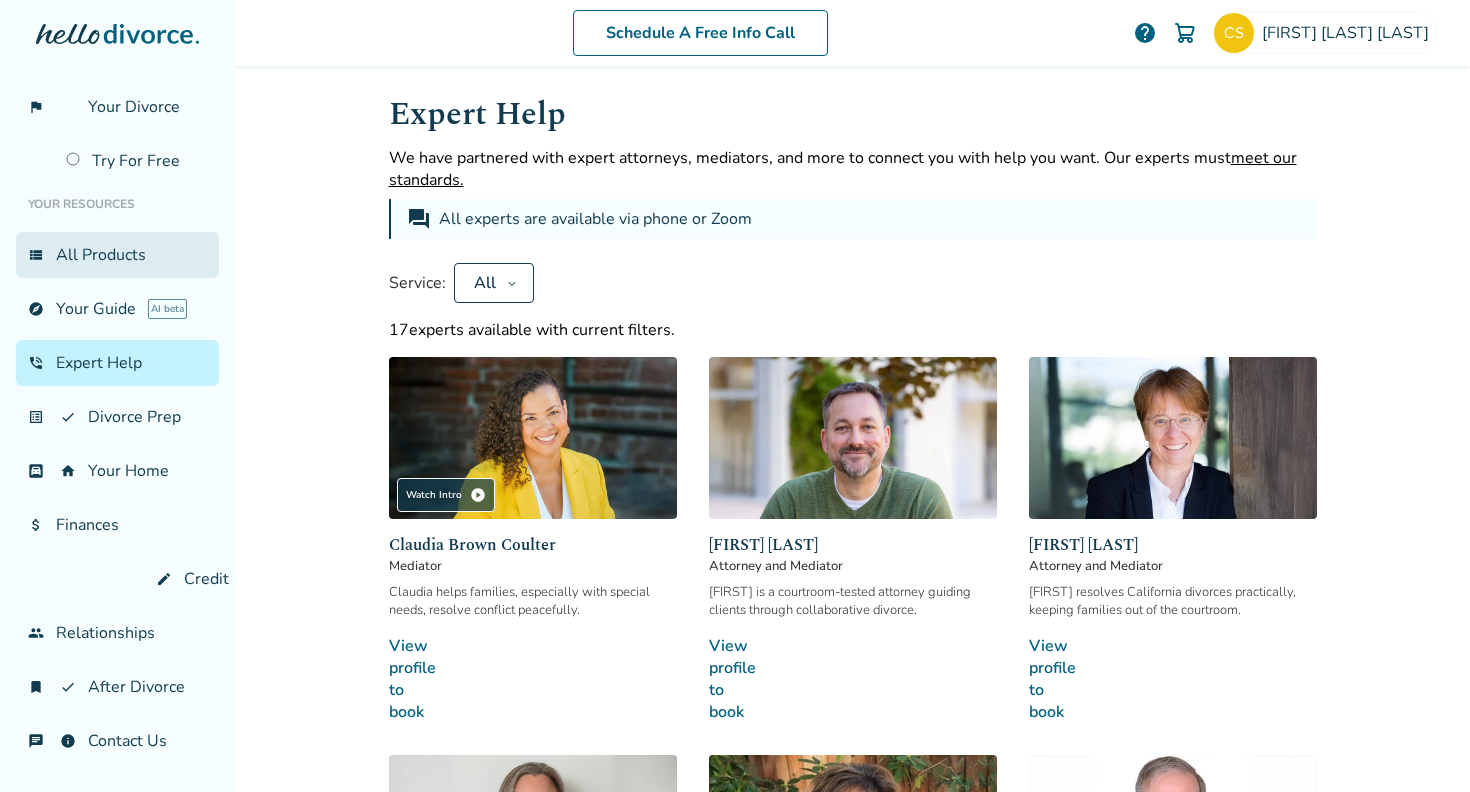 click on "view_list All Products" at bounding box center [117, 255] 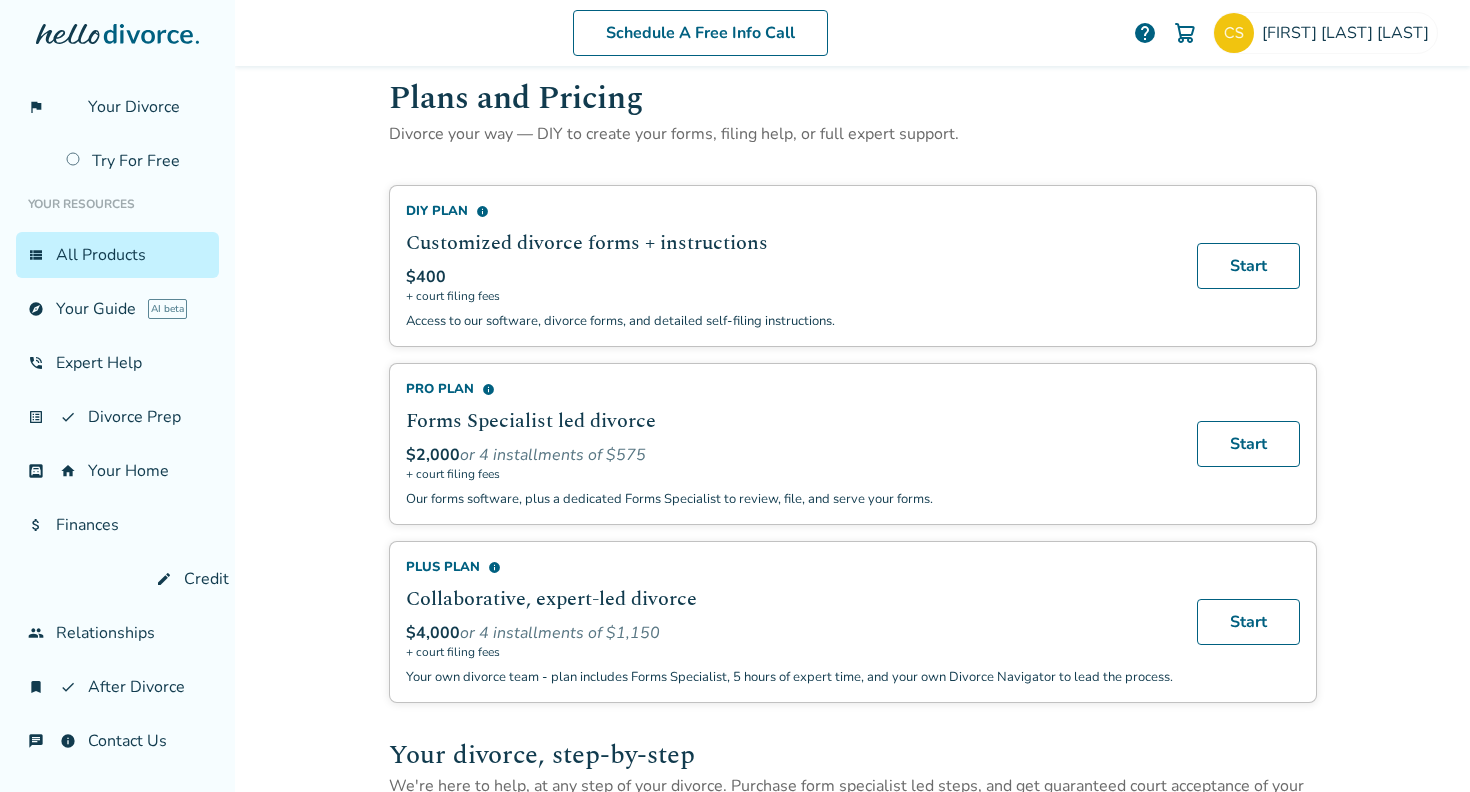 scroll, scrollTop: 26, scrollLeft: 0, axis: vertical 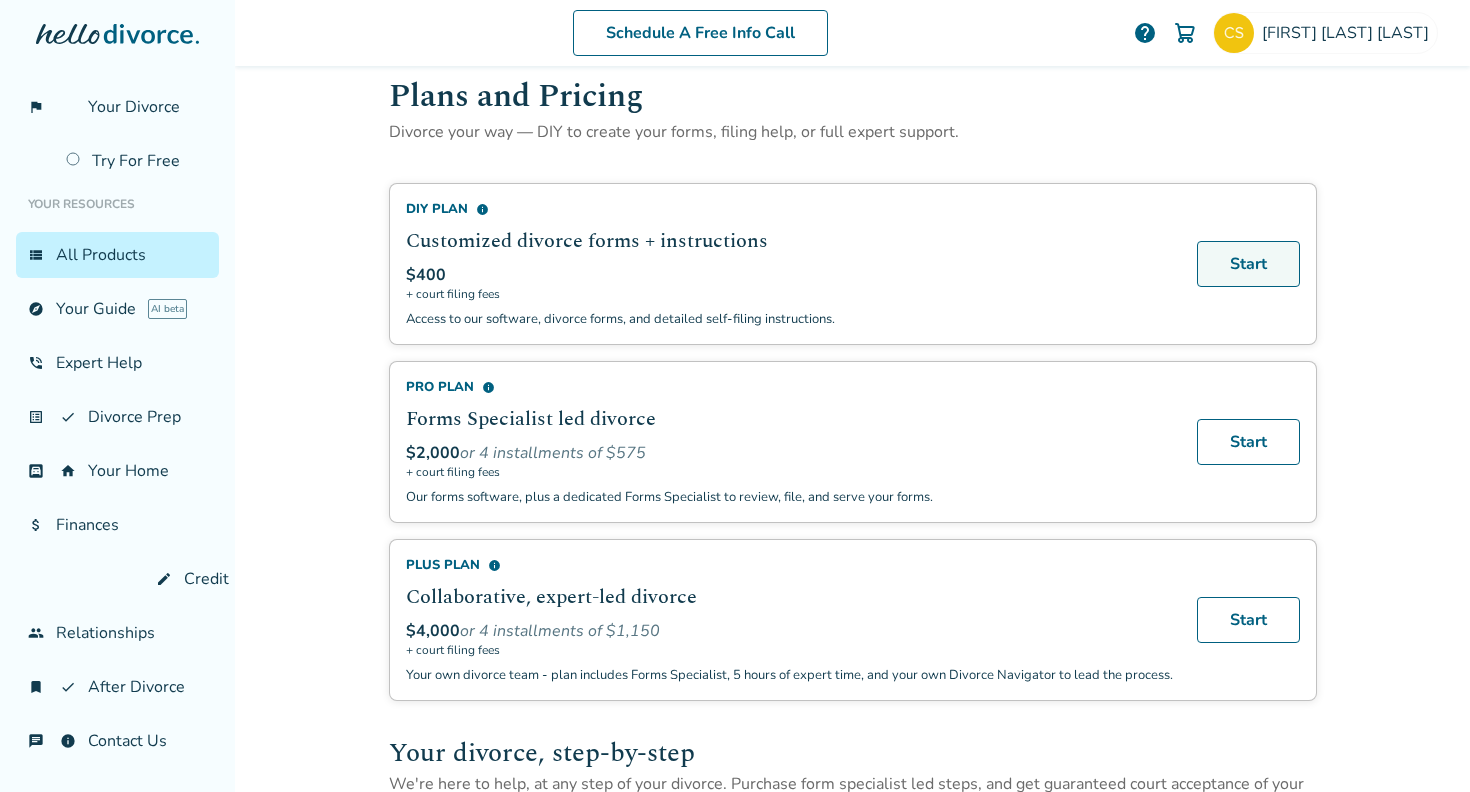 click on "Start" at bounding box center (1248, 264) 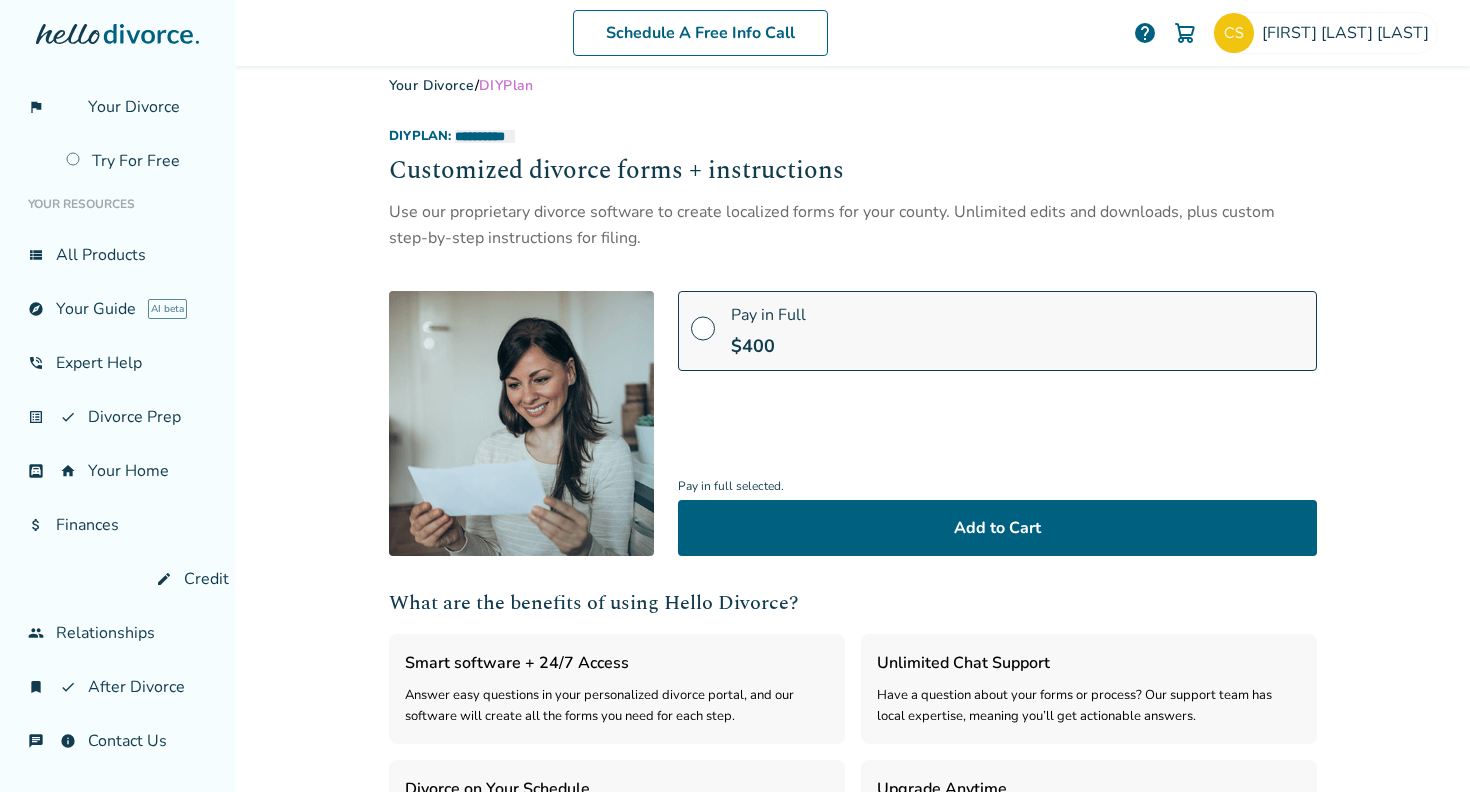 scroll, scrollTop: 0, scrollLeft: 0, axis: both 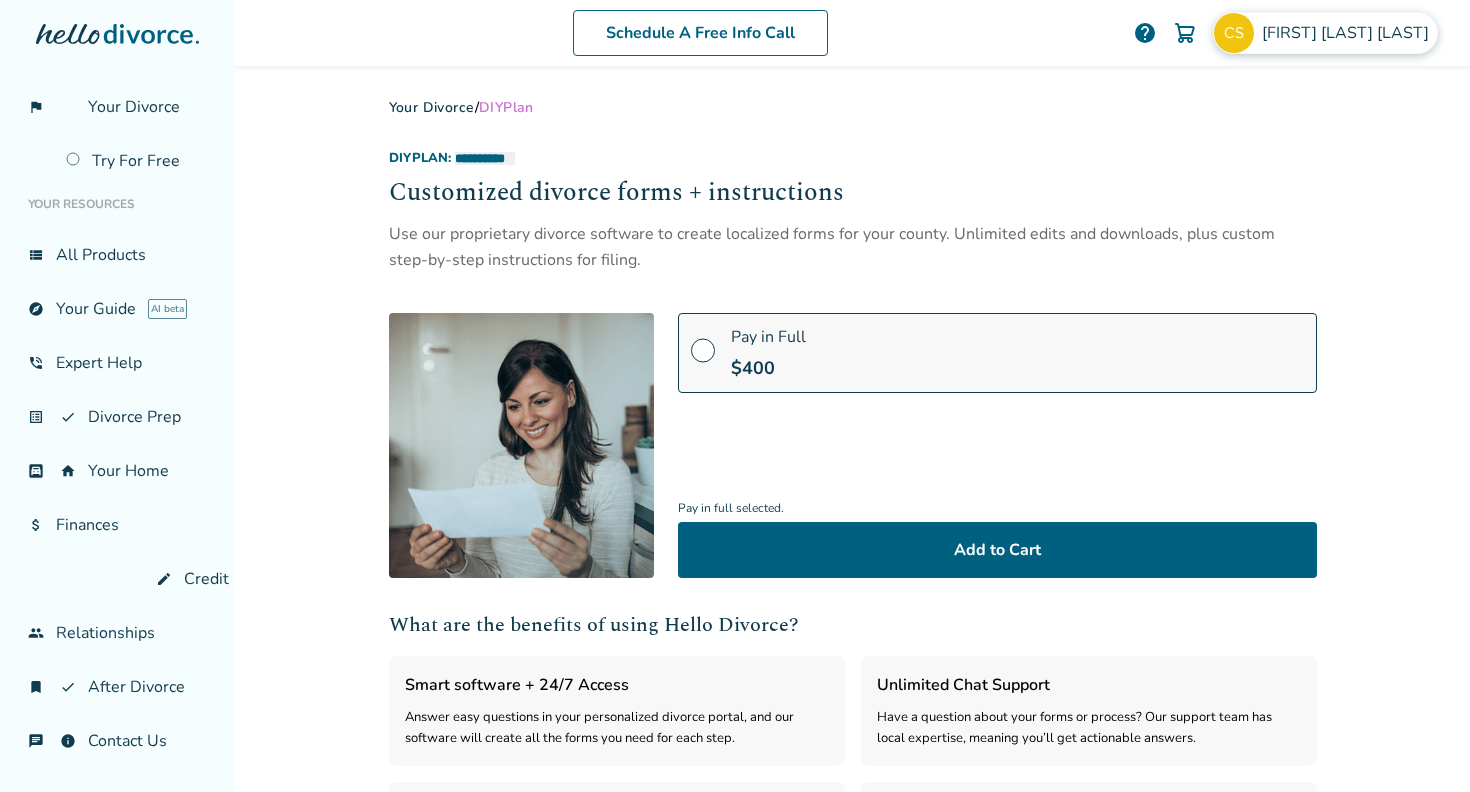 click at bounding box center [1234, 33] 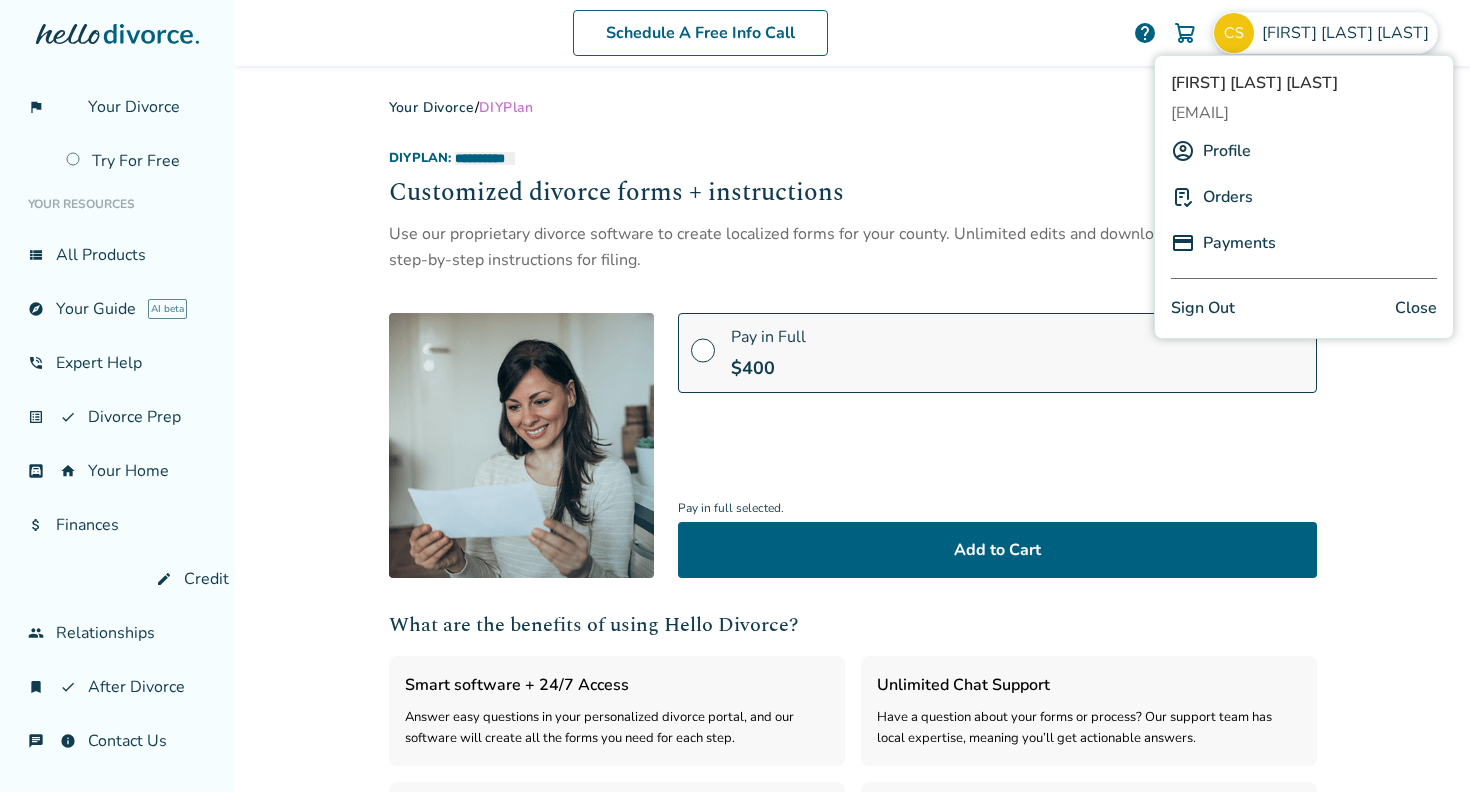click on "Pay in full selected. Add to Cart" at bounding box center (997, 514) 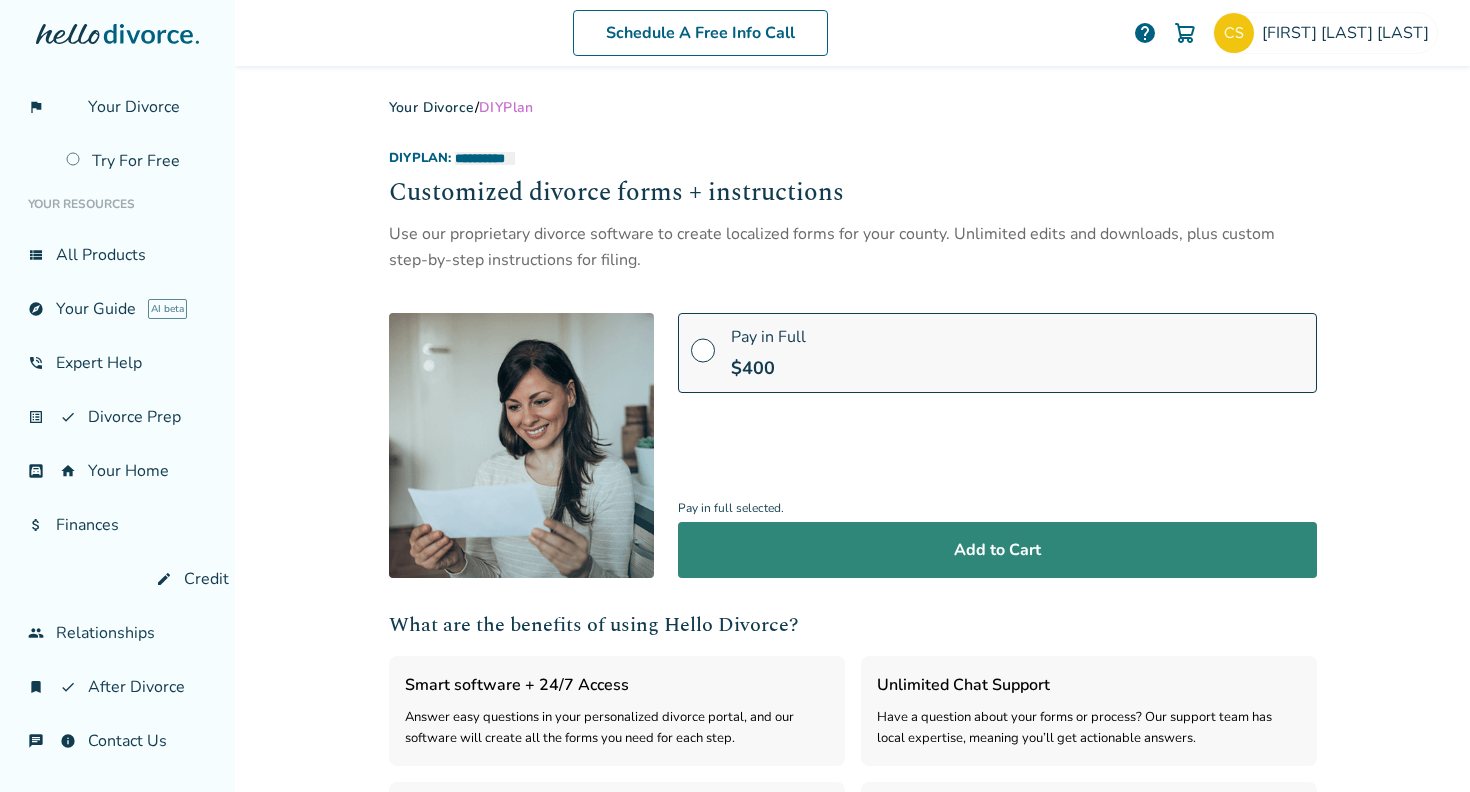 click on "Add to Cart" at bounding box center [997, 550] 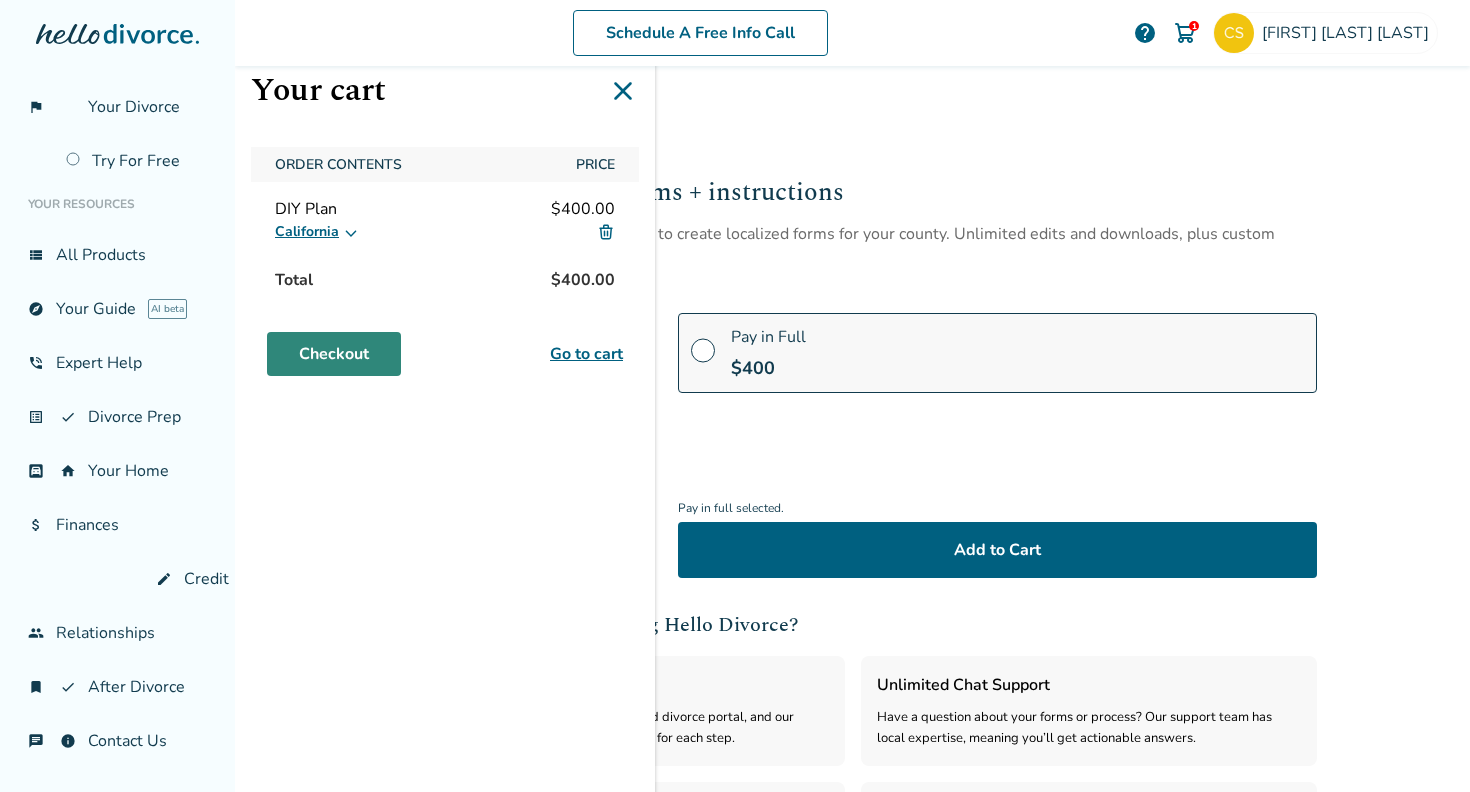 click on "Checkout" at bounding box center (334, 354) 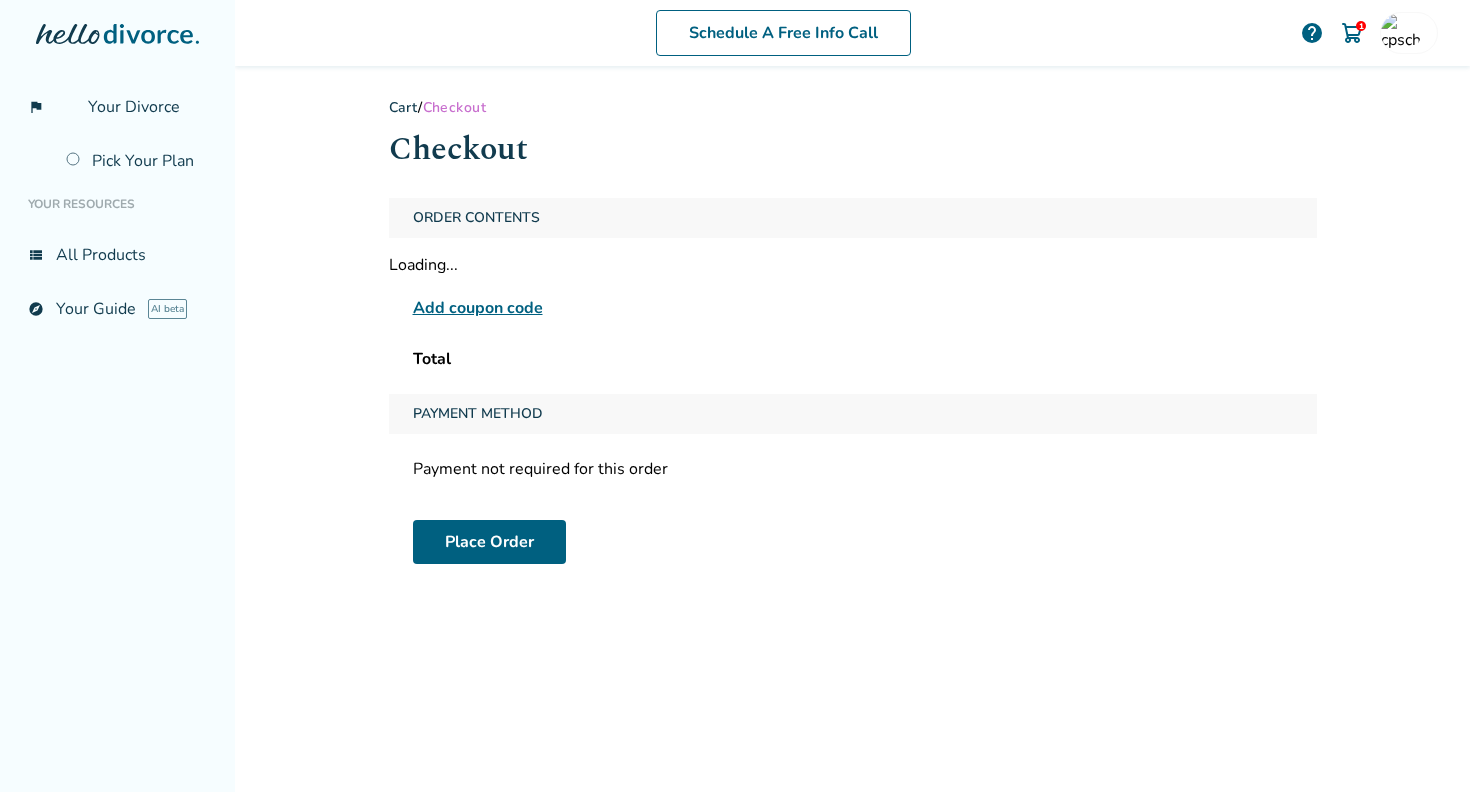 scroll, scrollTop: 0, scrollLeft: 0, axis: both 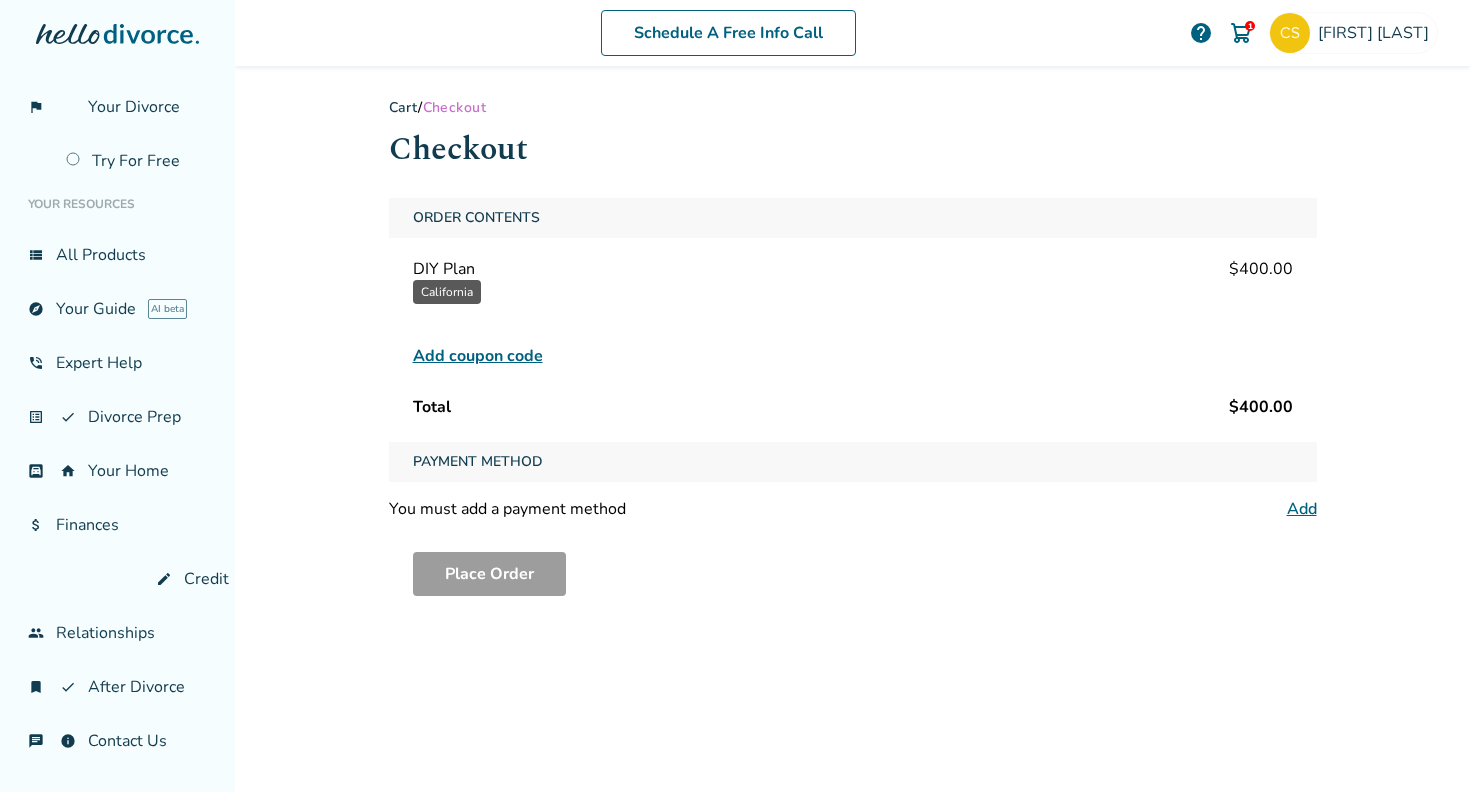 click on "Add" at bounding box center (1302, 509) 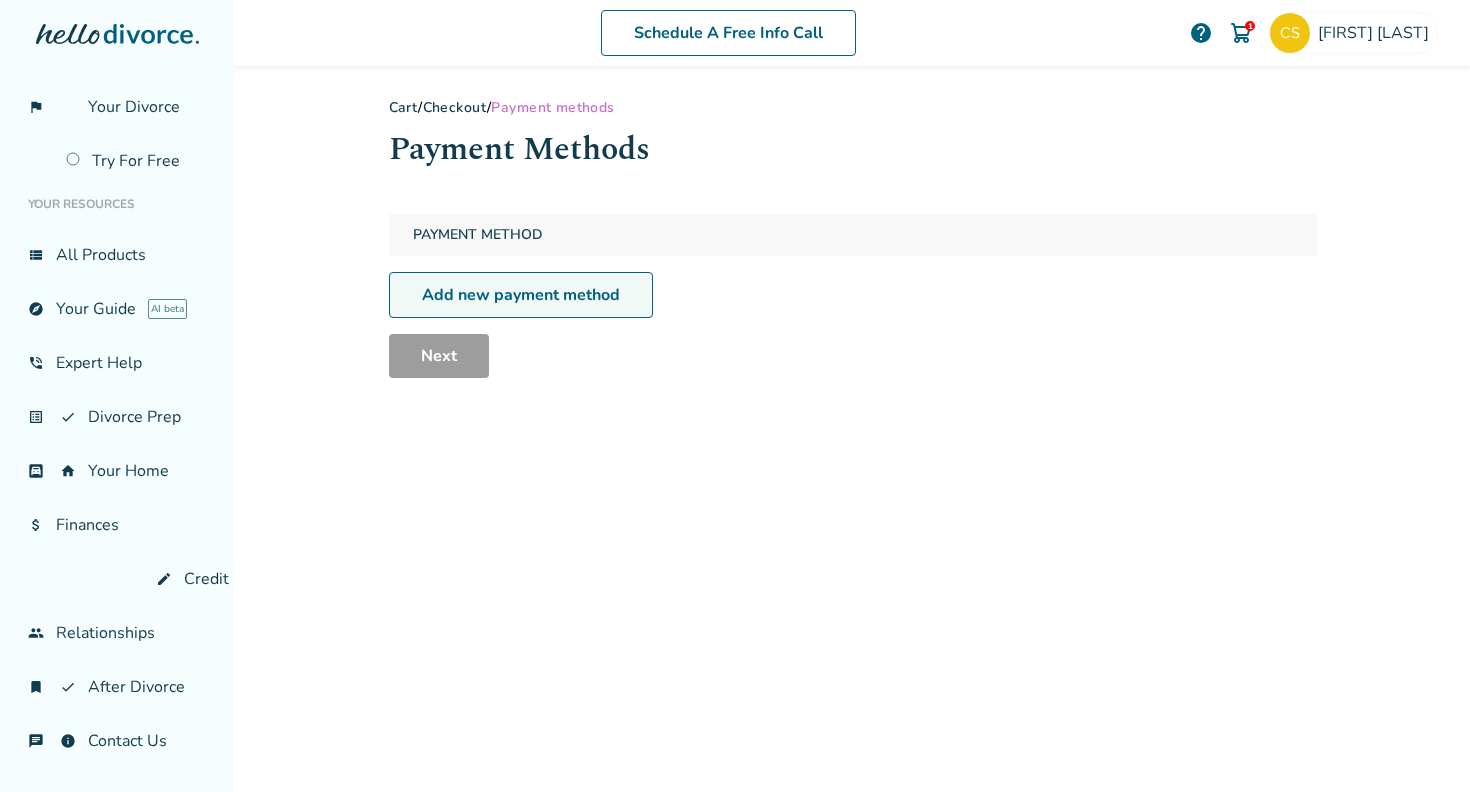 click on "Add new payment method" at bounding box center [521, 295] 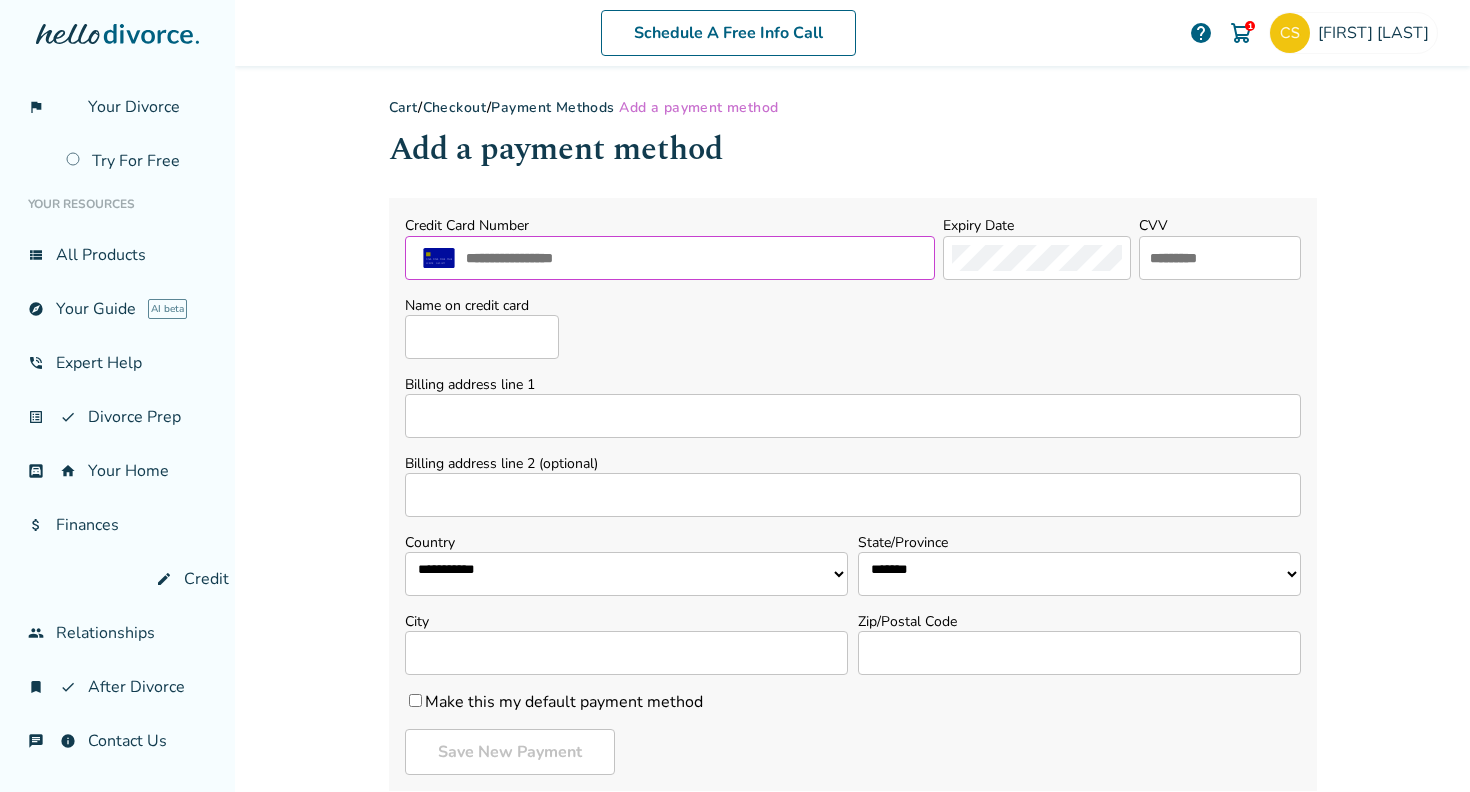click at bounding box center [695, 258] 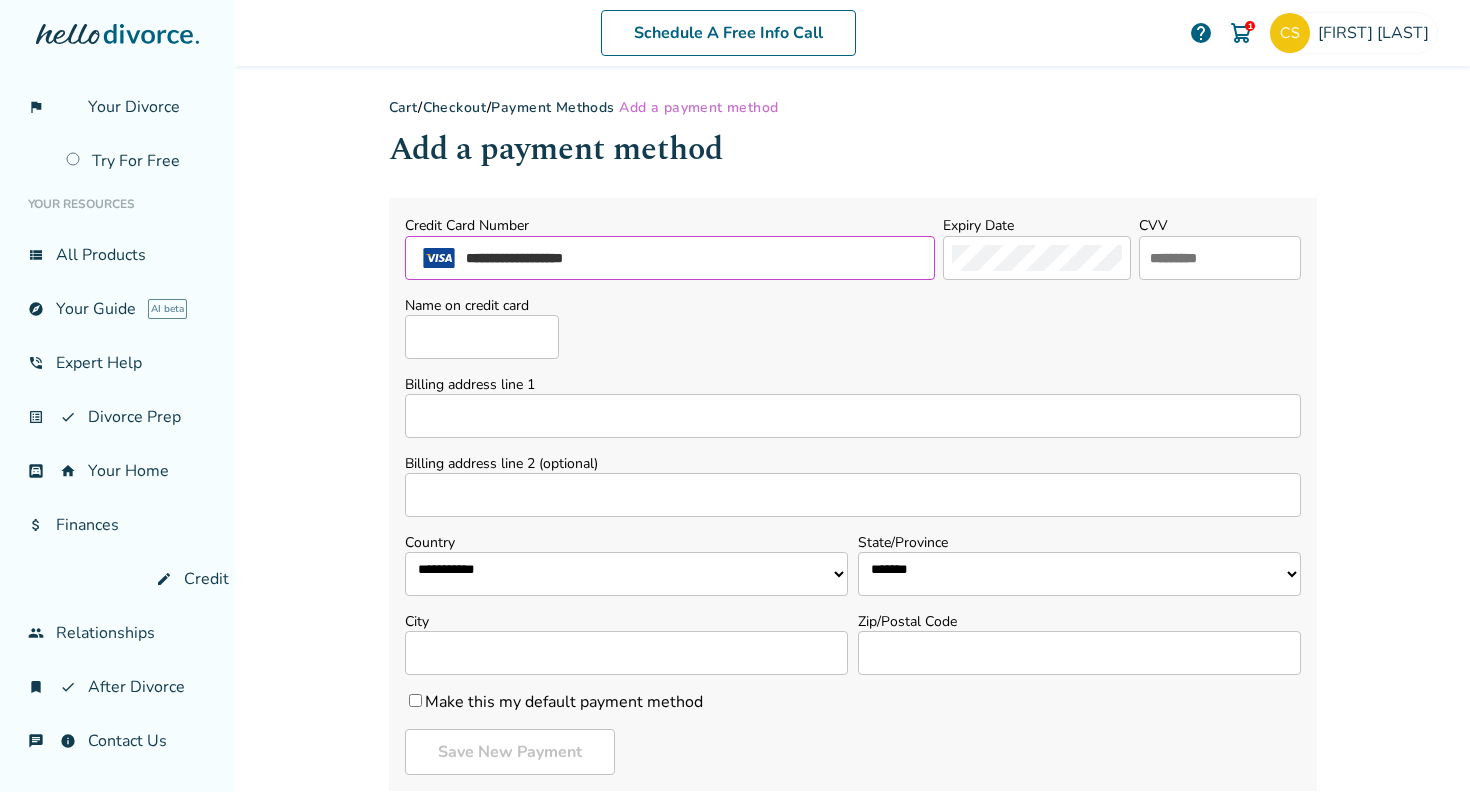 type on "**********" 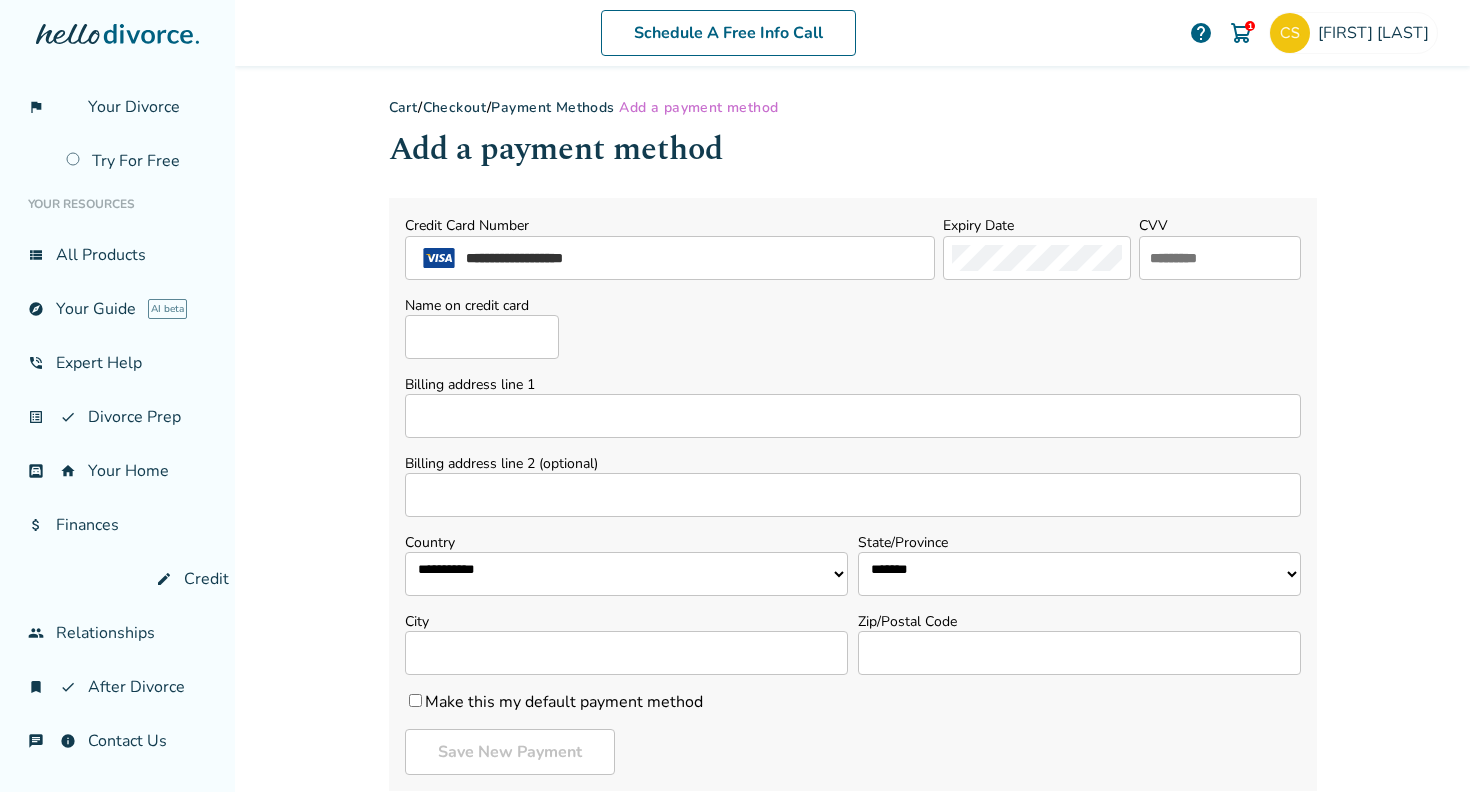 click at bounding box center (1220, 258) 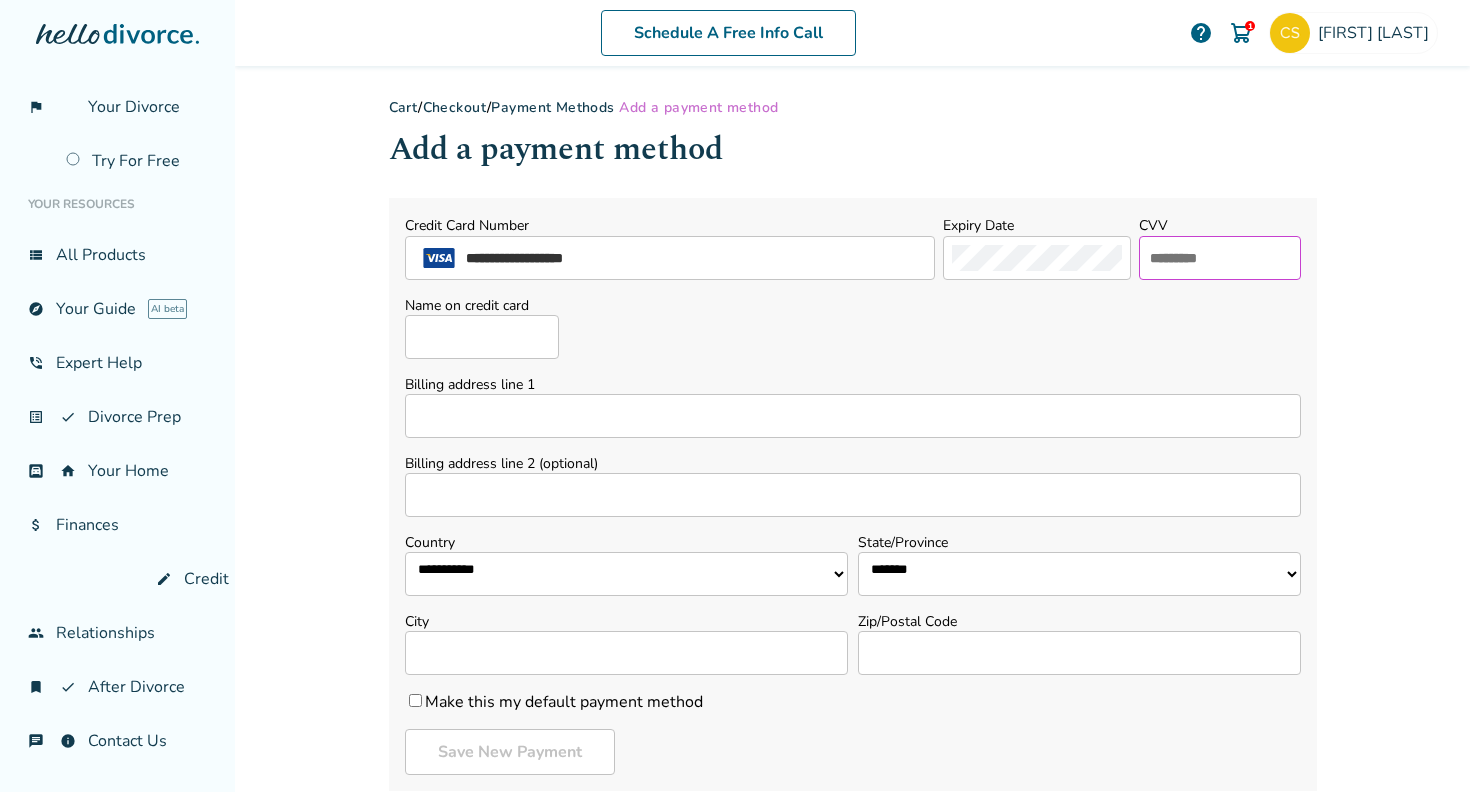 click at bounding box center (1220, 258) 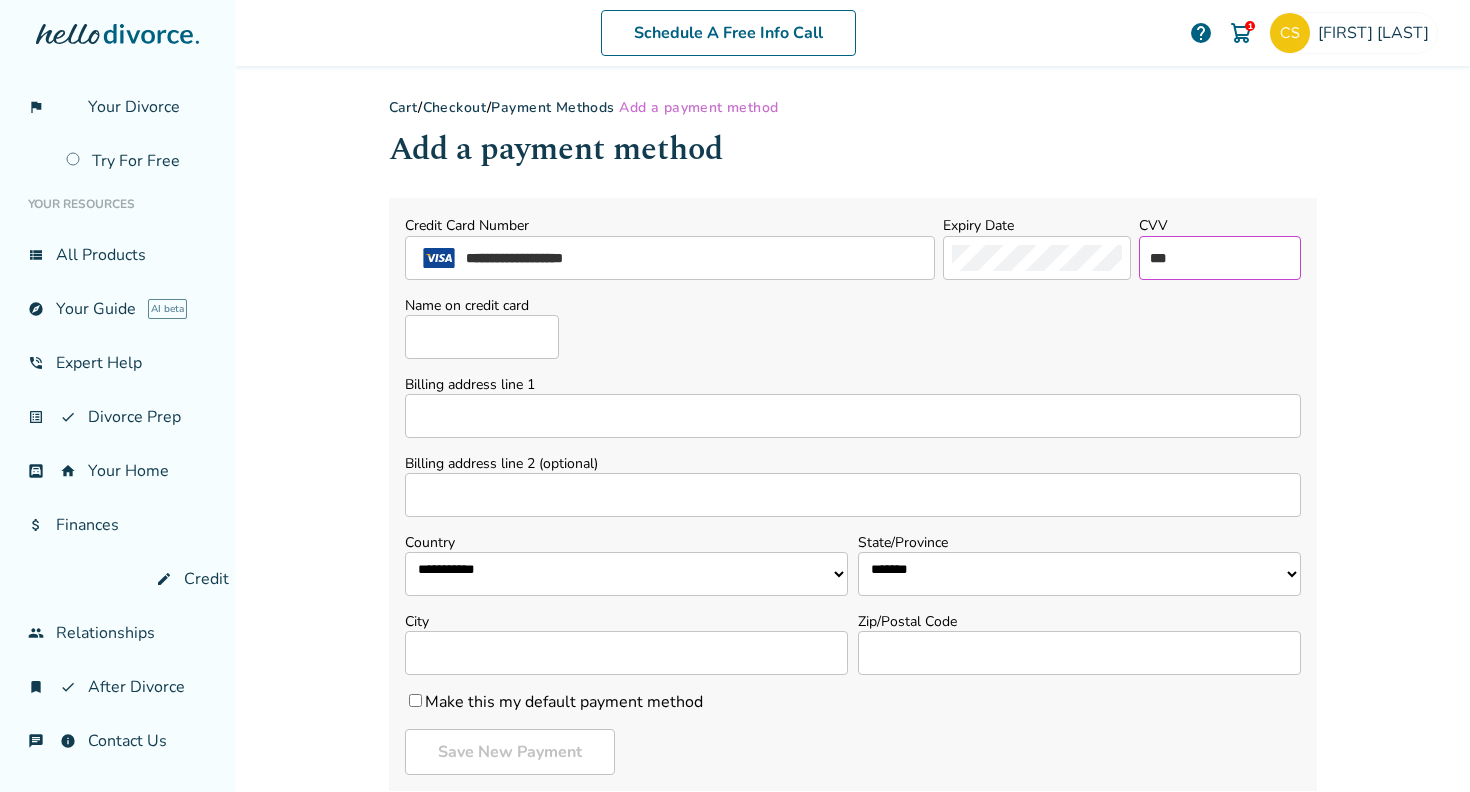 type on "***" 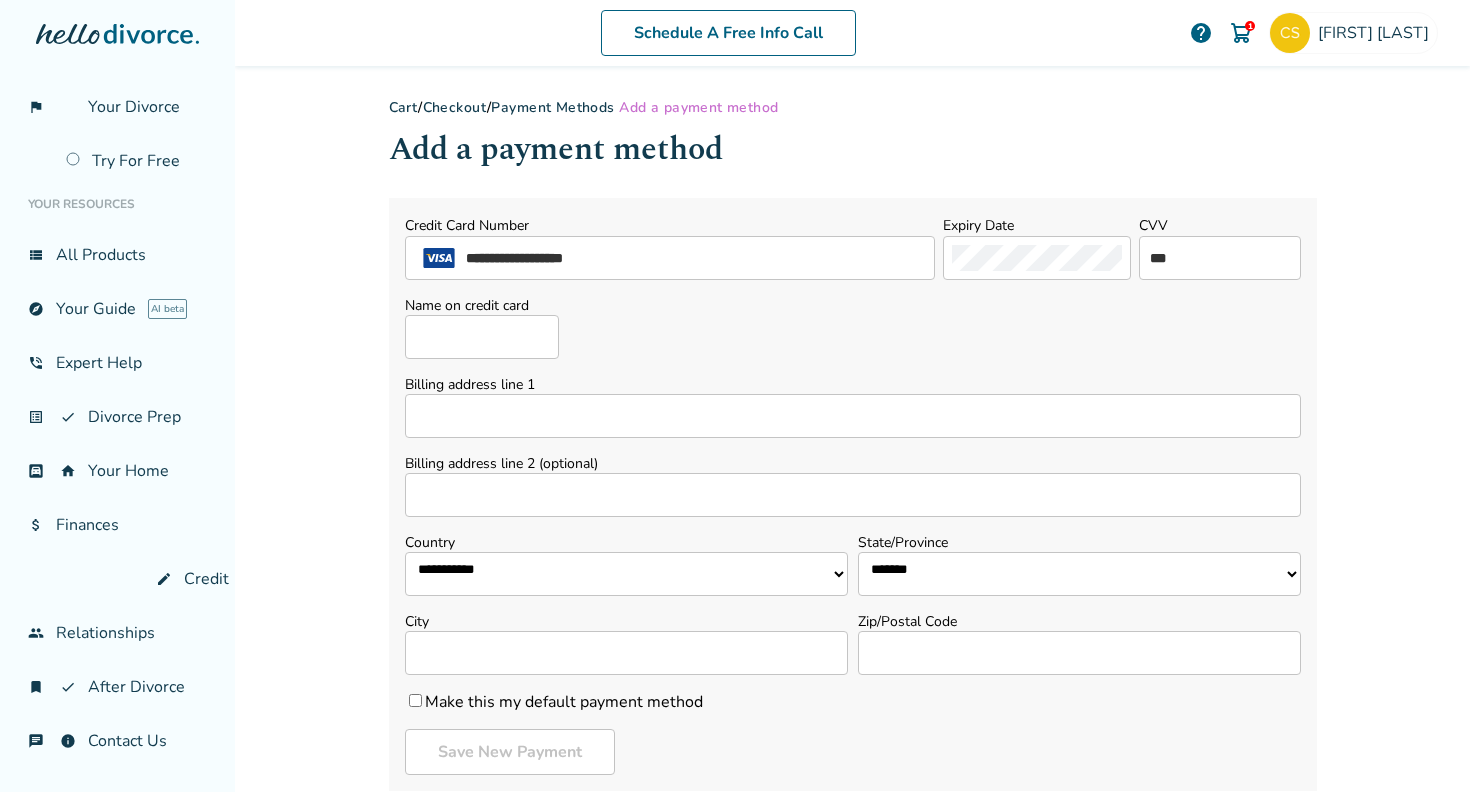 click on "Name on credit card" at bounding box center (482, 337) 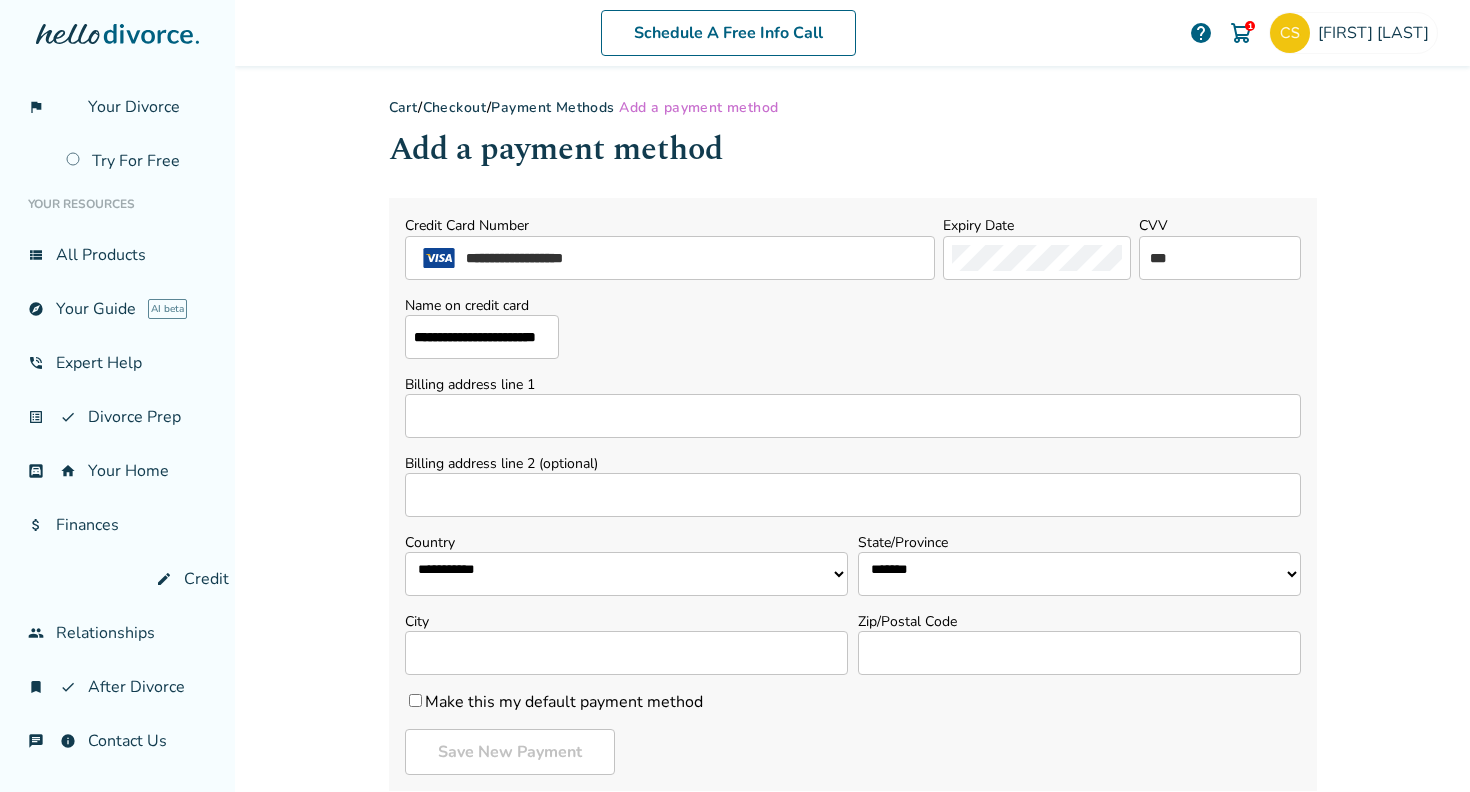 type on "**********" 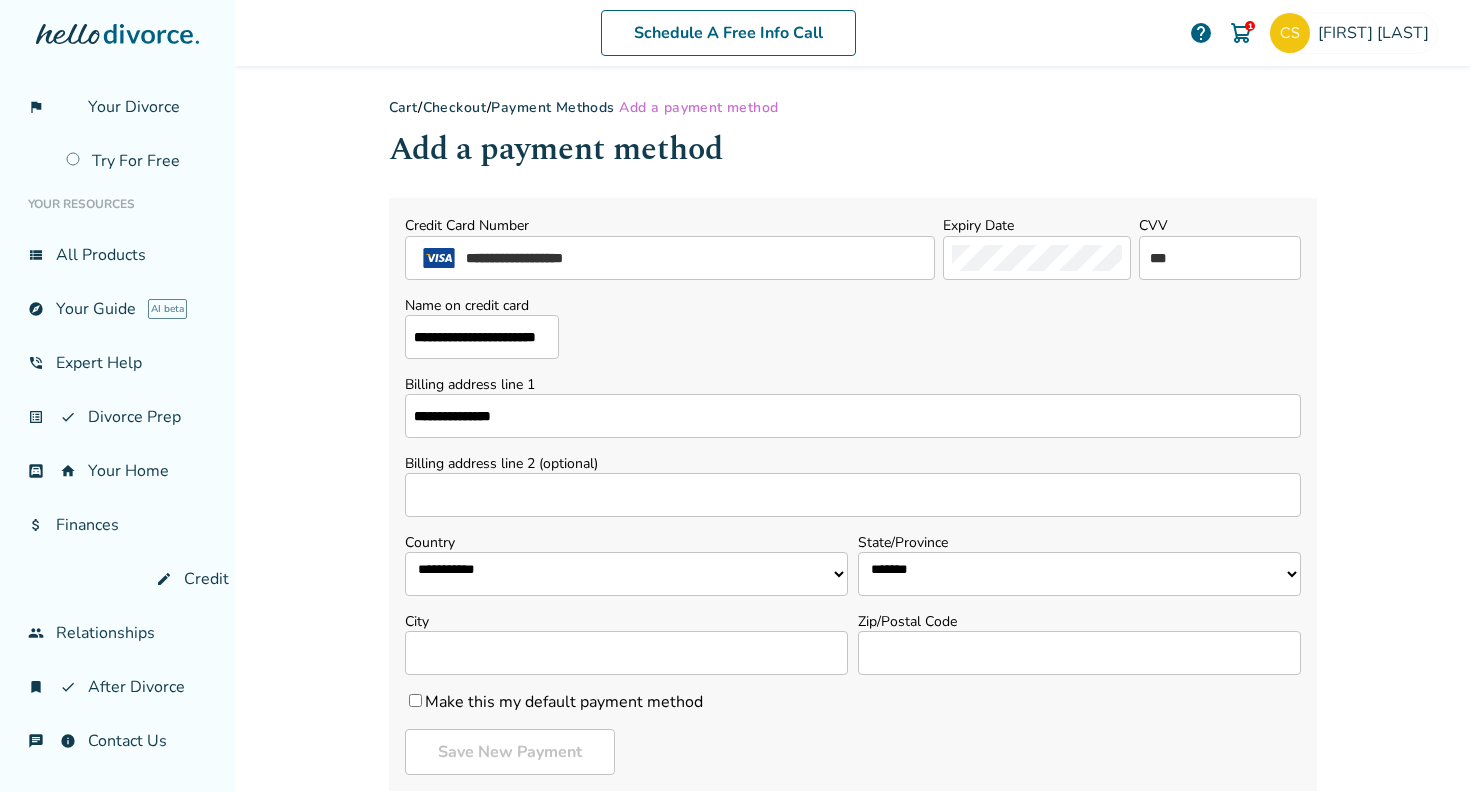type on "**********" 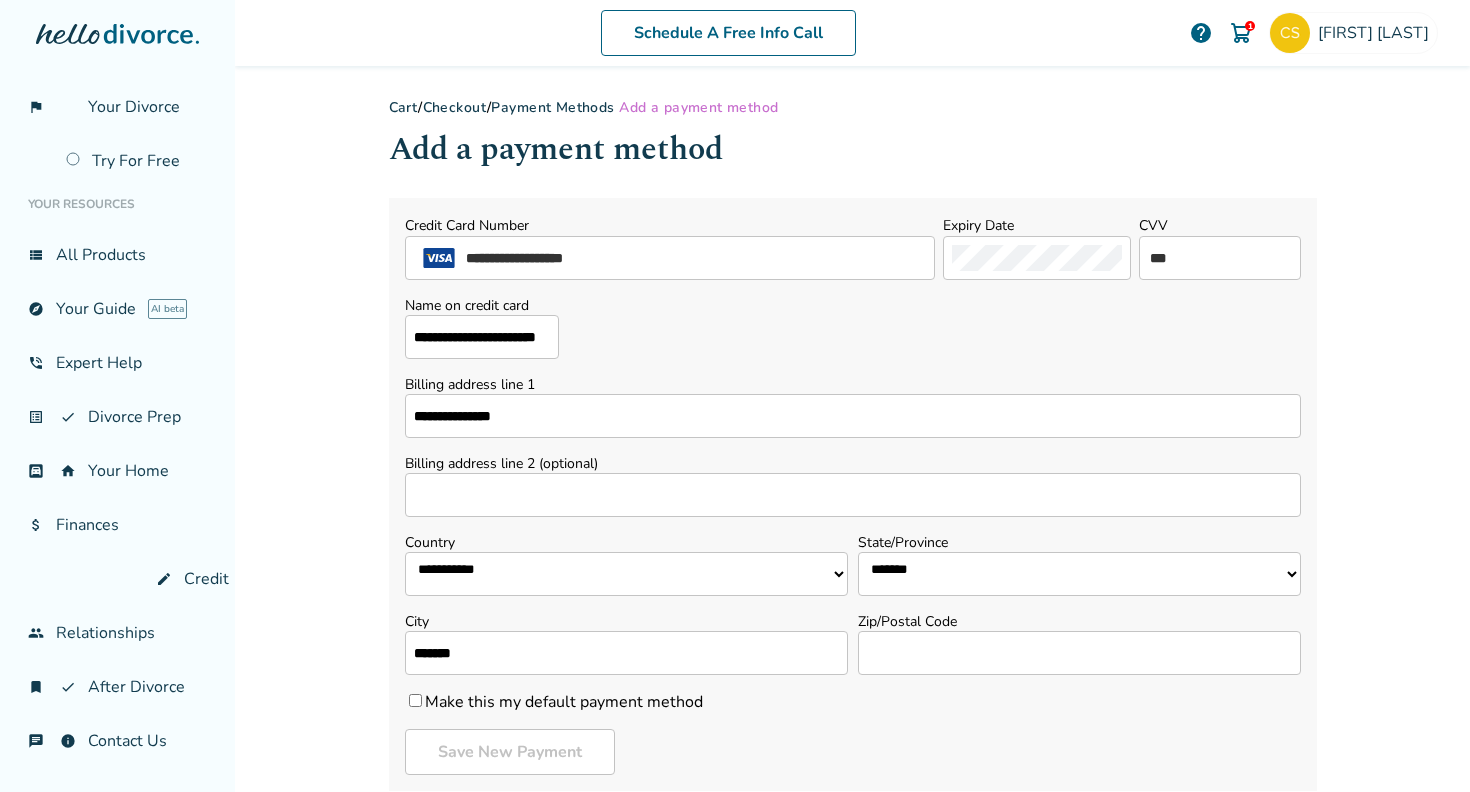 type on "*******" 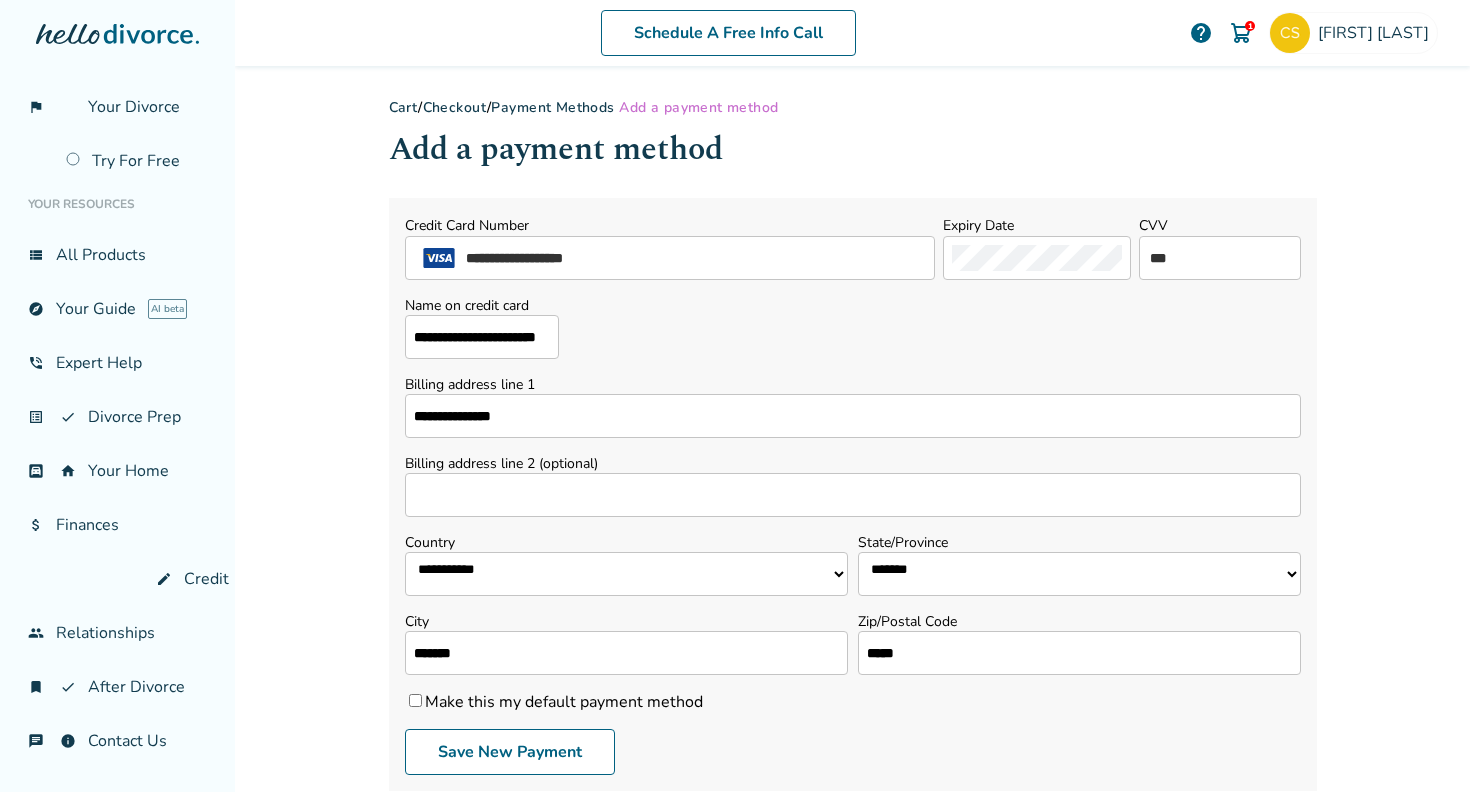 type on "*****" 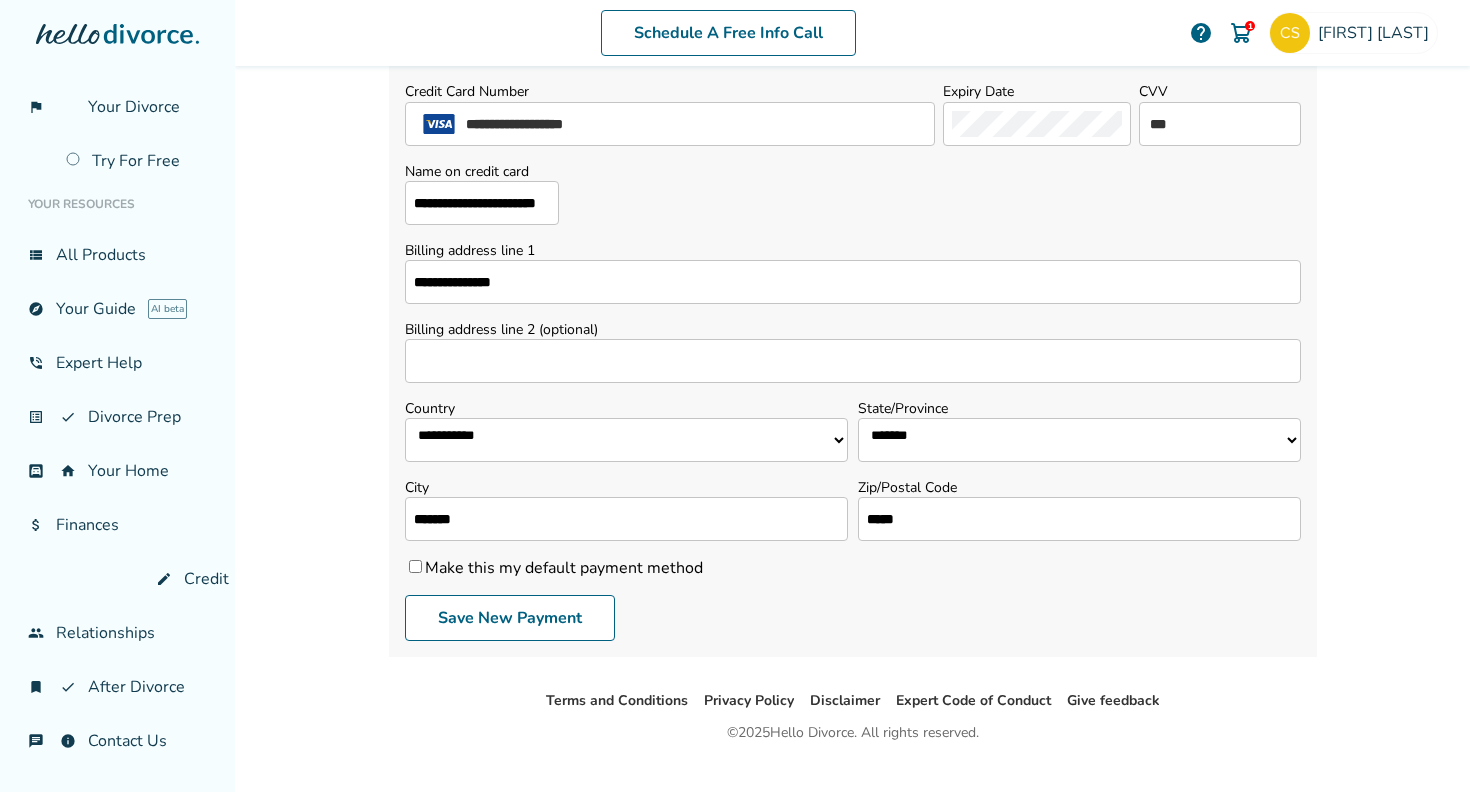 scroll, scrollTop: 166, scrollLeft: 0, axis: vertical 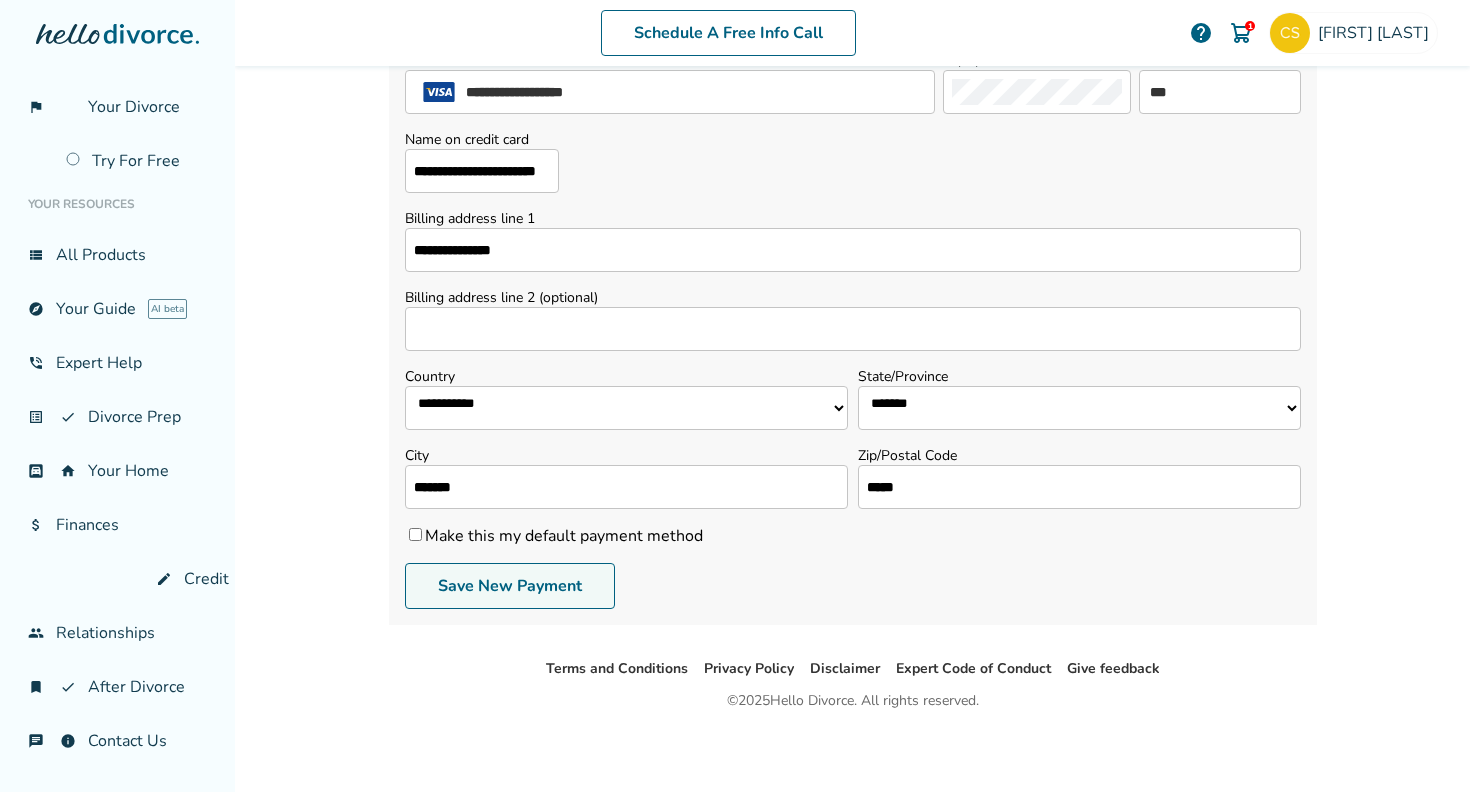 click on "Save New Payment" at bounding box center [510, 586] 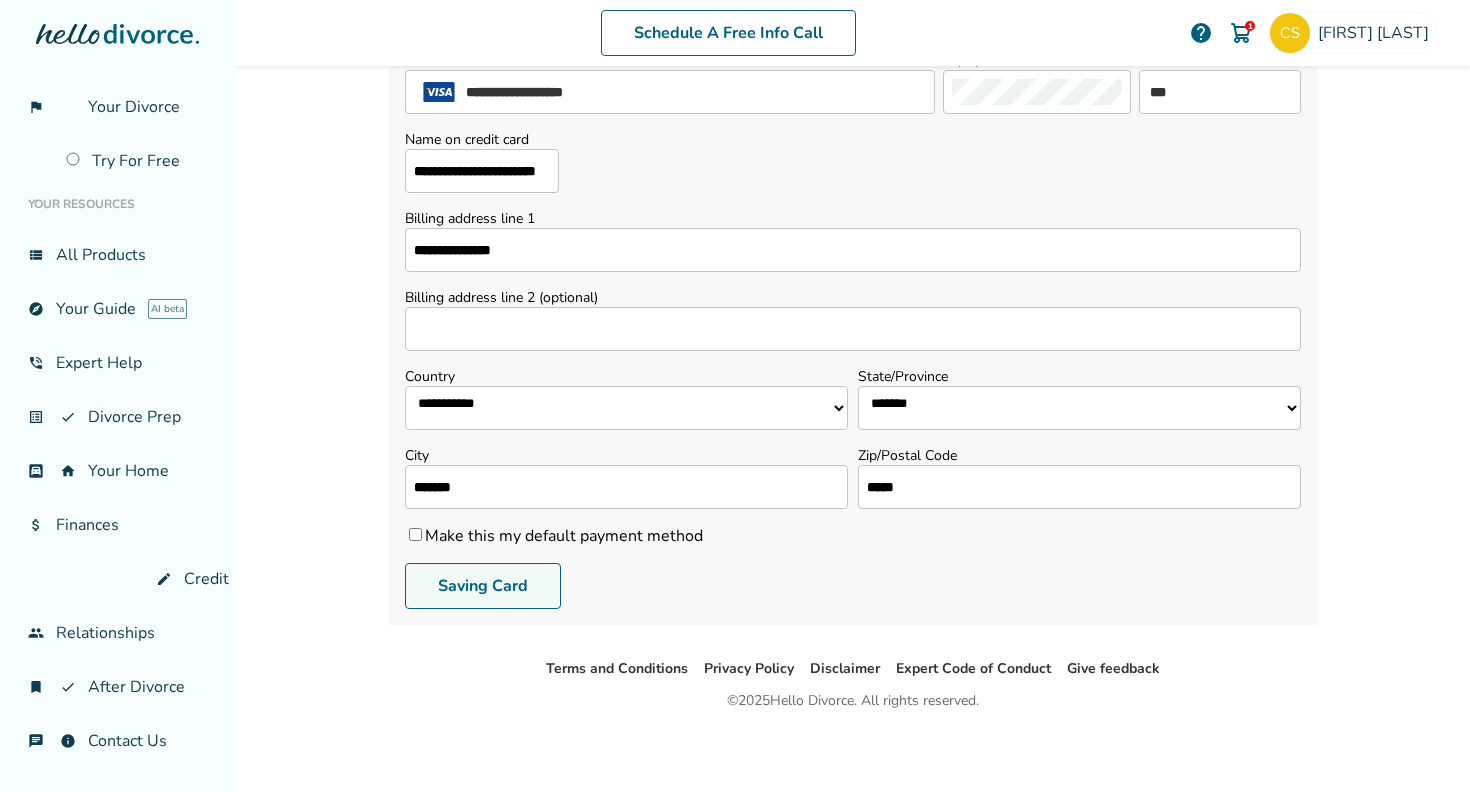 scroll, scrollTop: 98, scrollLeft: 0, axis: vertical 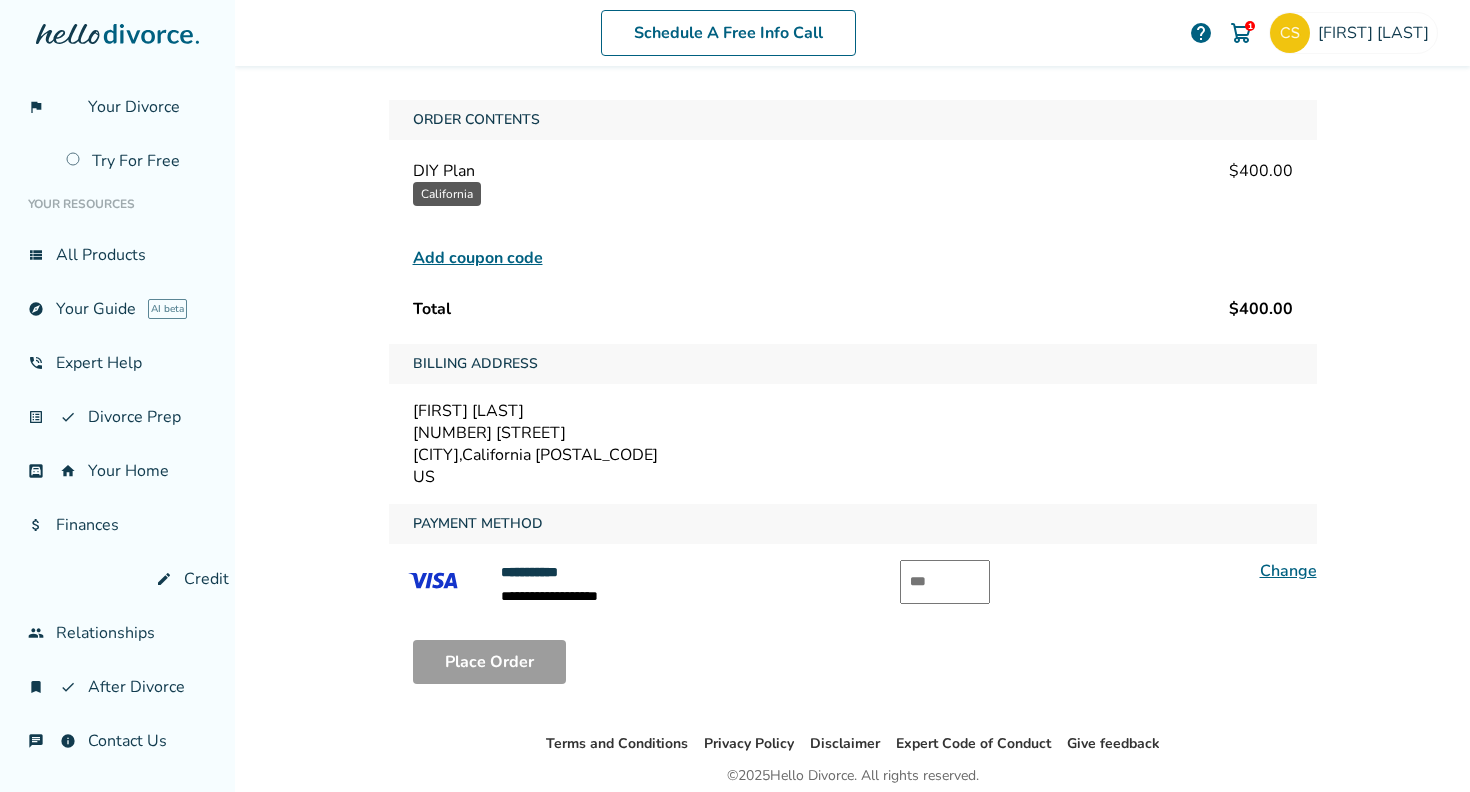 click at bounding box center (945, 582) 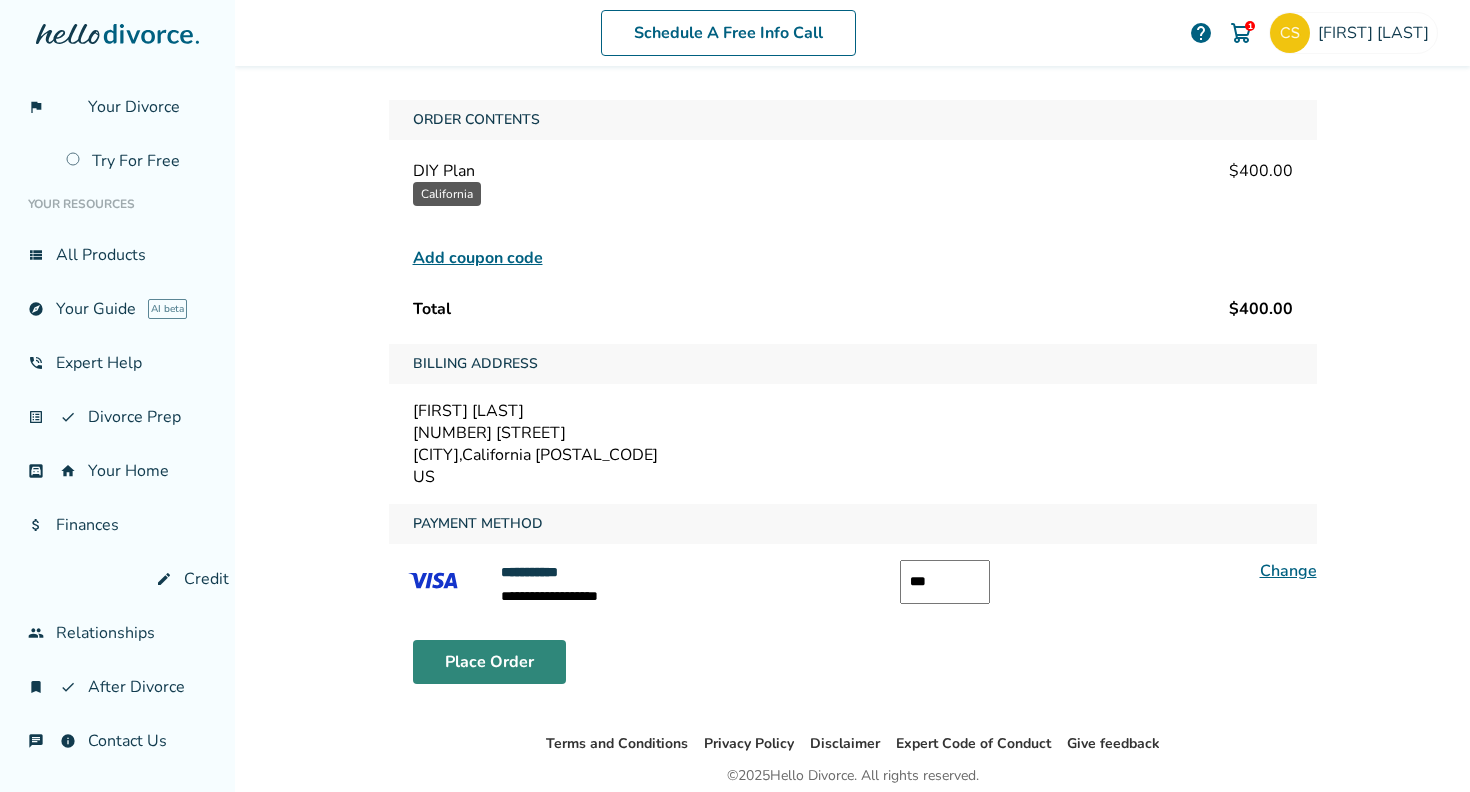 type on "***" 